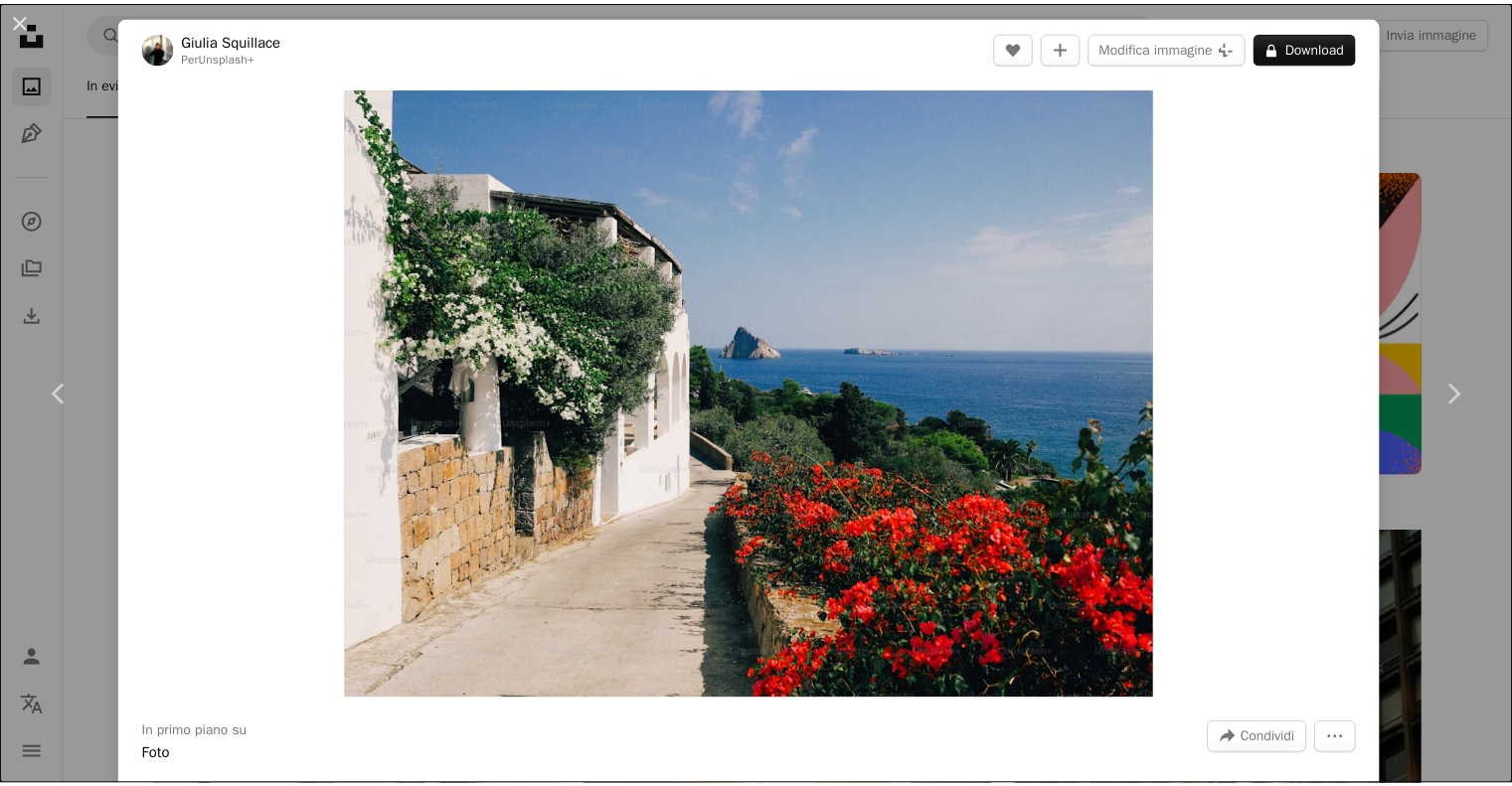 scroll, scrollTop: 13117, scrollLeft: 0, axis: vertical 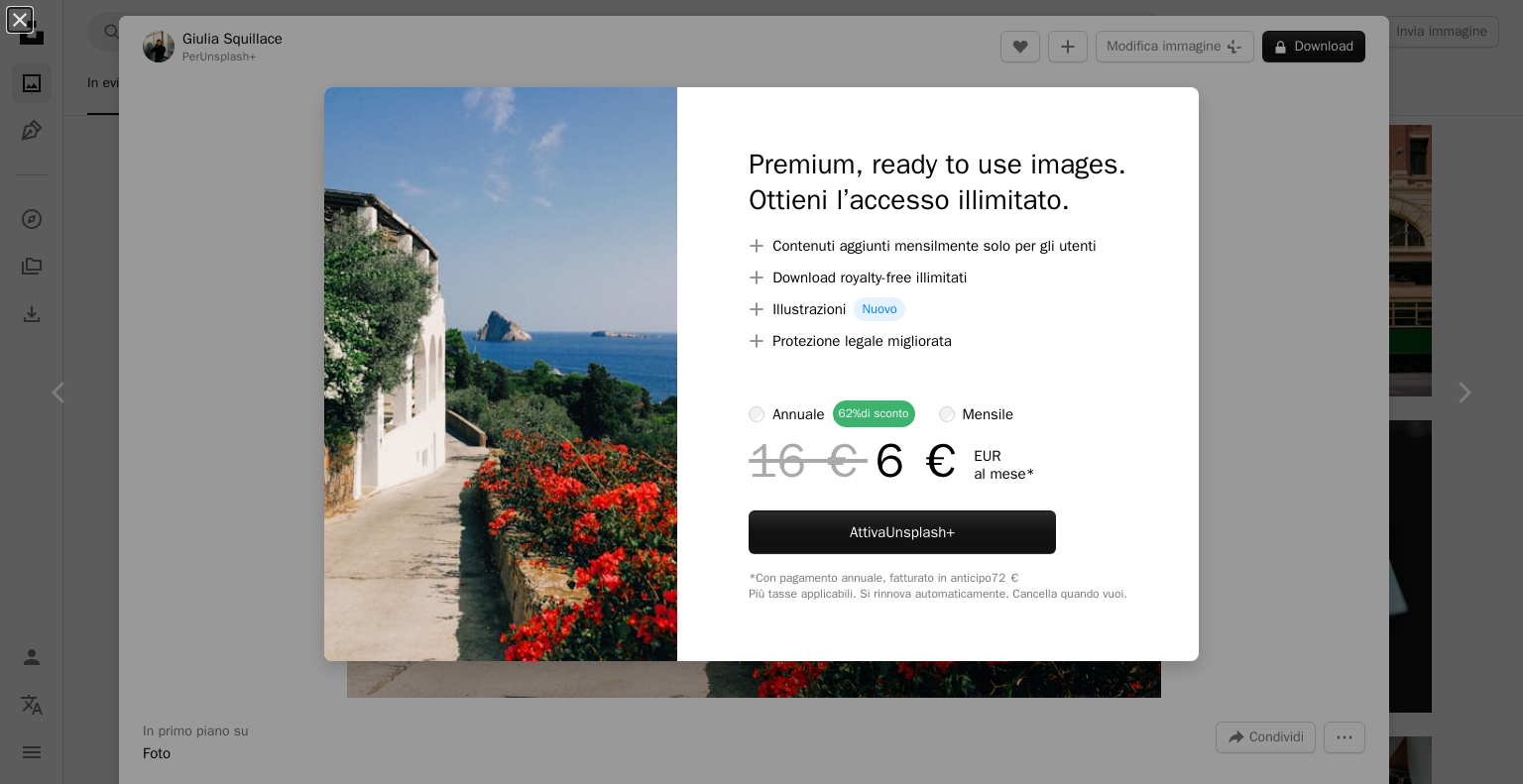 click on "An X shape Premium, ready to use images. Ottieni l’accesso illimitato. A plus sign Contenuti aggiunti mensilmente solo per gli utenti A plus sign Download royalty-free illimitati A plus sign Illustrazioni  Nuovo A plus sign Protezione legale migliorata annuale 62%  di sconto mensile 16 €   6 € EUR al mese * Attiva  Unsplash+ *Con pagamento annuale, fatturato in anticipo  72 € Più tasse applicabili. Si rinnova automaticamente. Cancella quando vuoi." at bounding box center [762, 392] 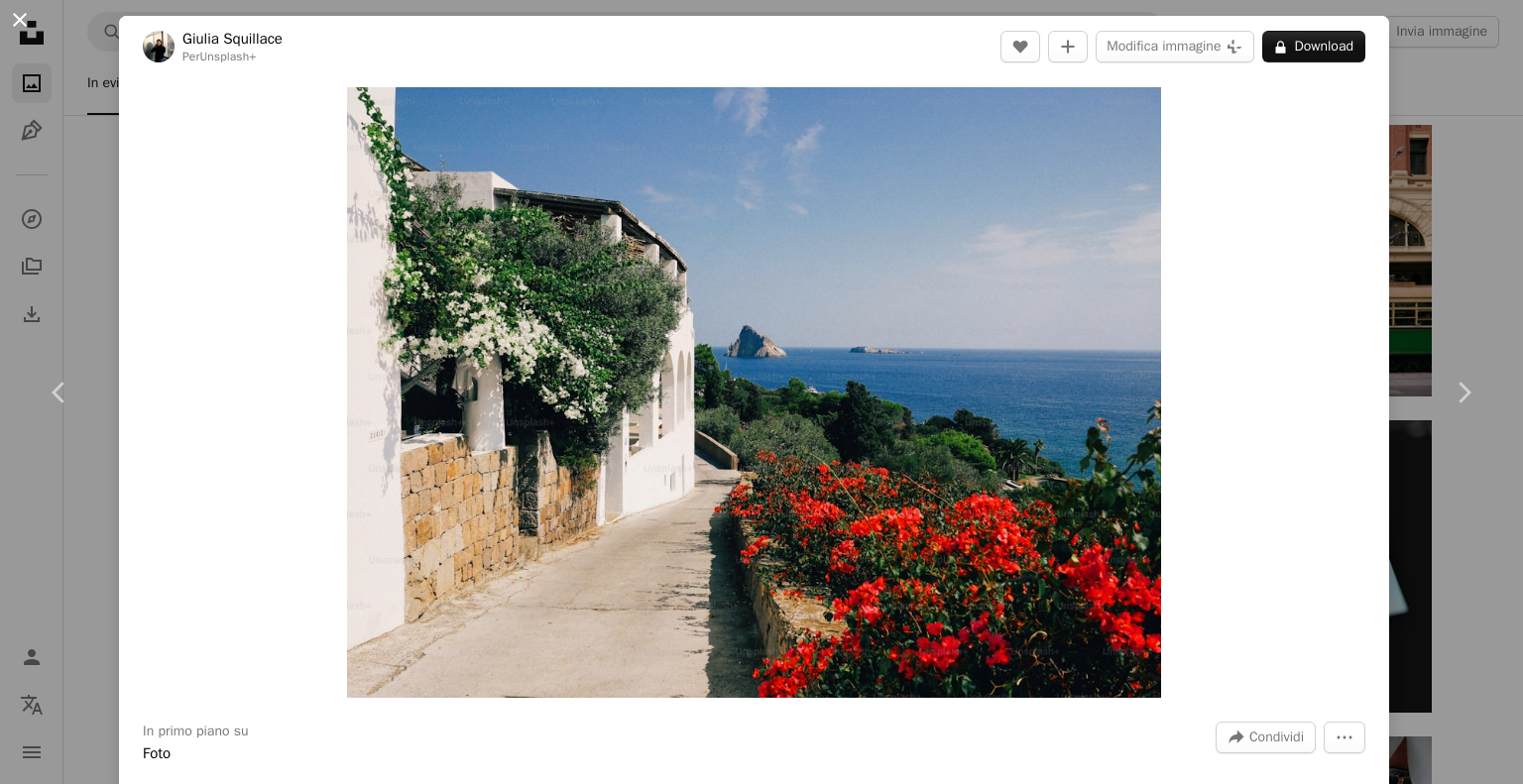 click on "An X shape" at bounding box center [20, 20] 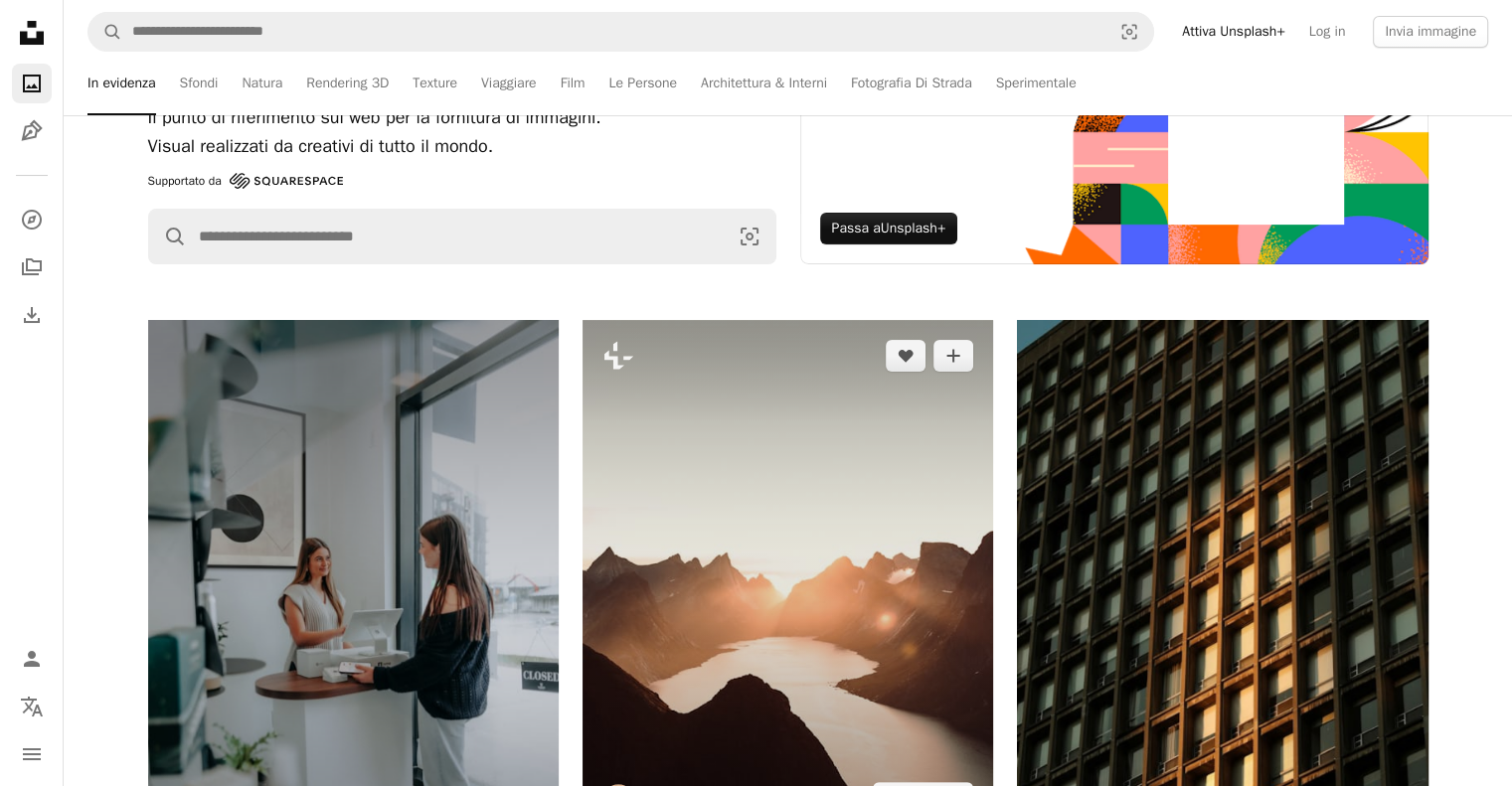 scroll, scrollTop: 0, scrollLeft: 0, axis: both 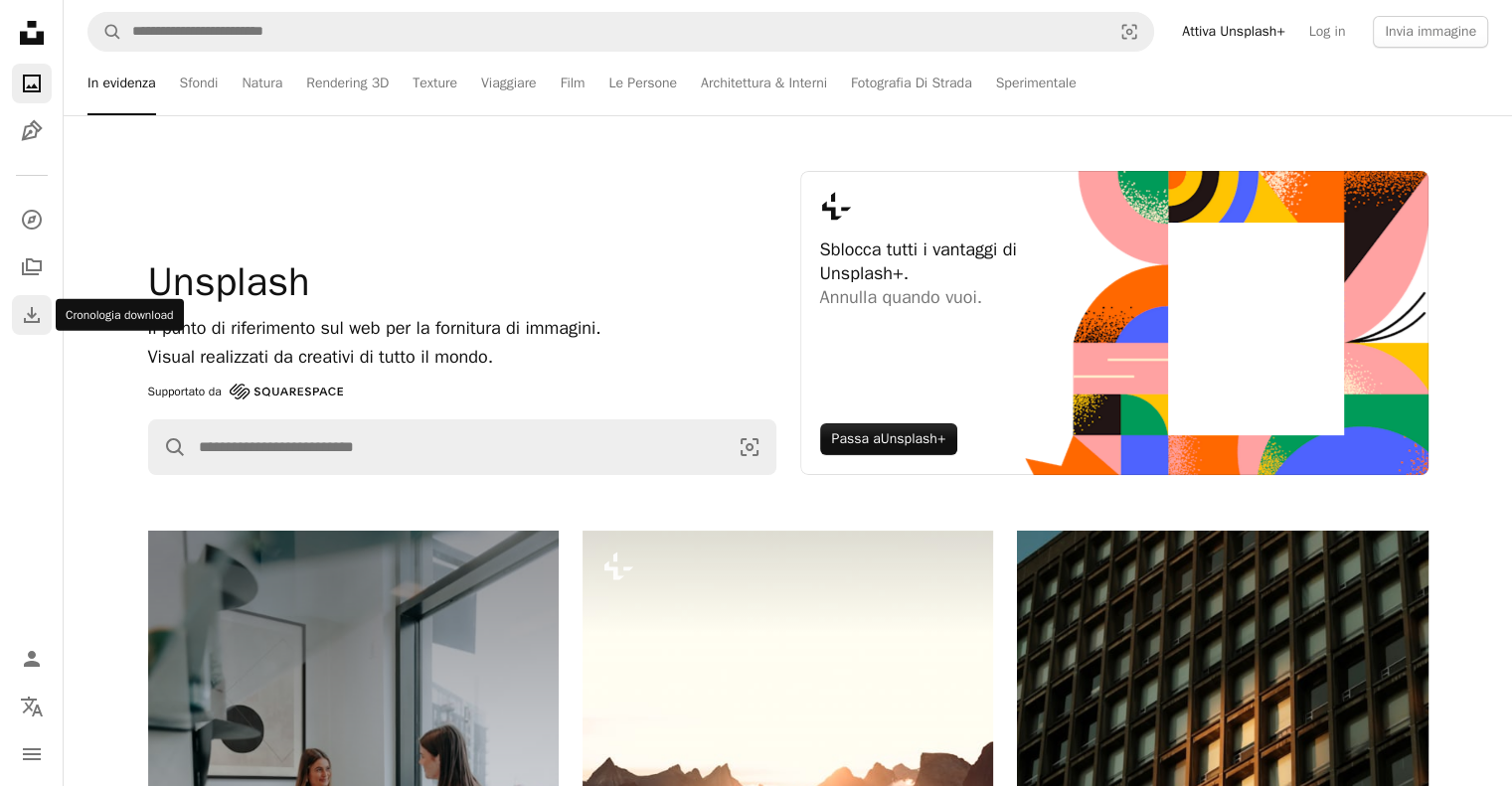click on "Download" 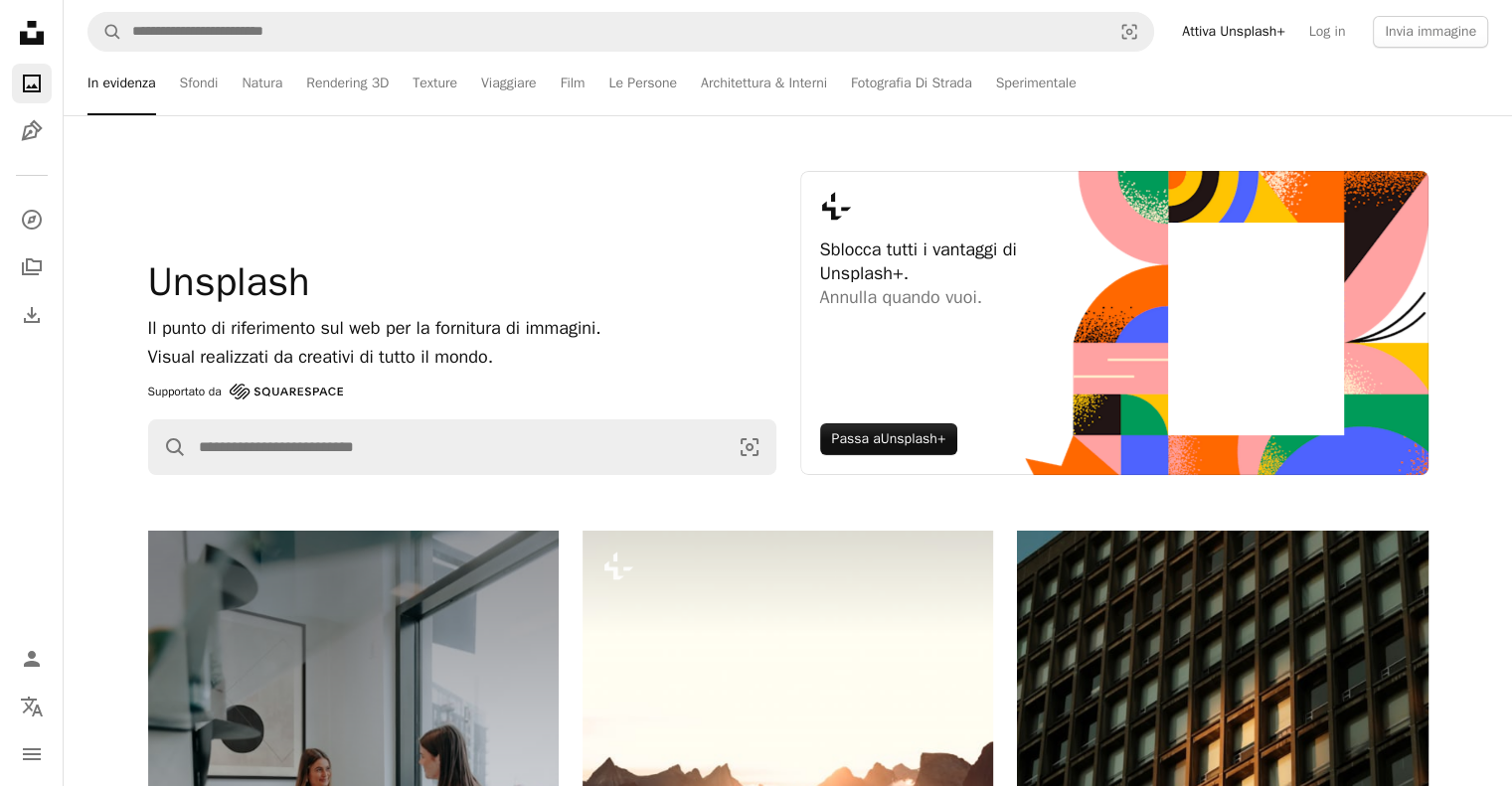 scroll, scrollTop: 298, scrollLeft: 0, axis: vertical 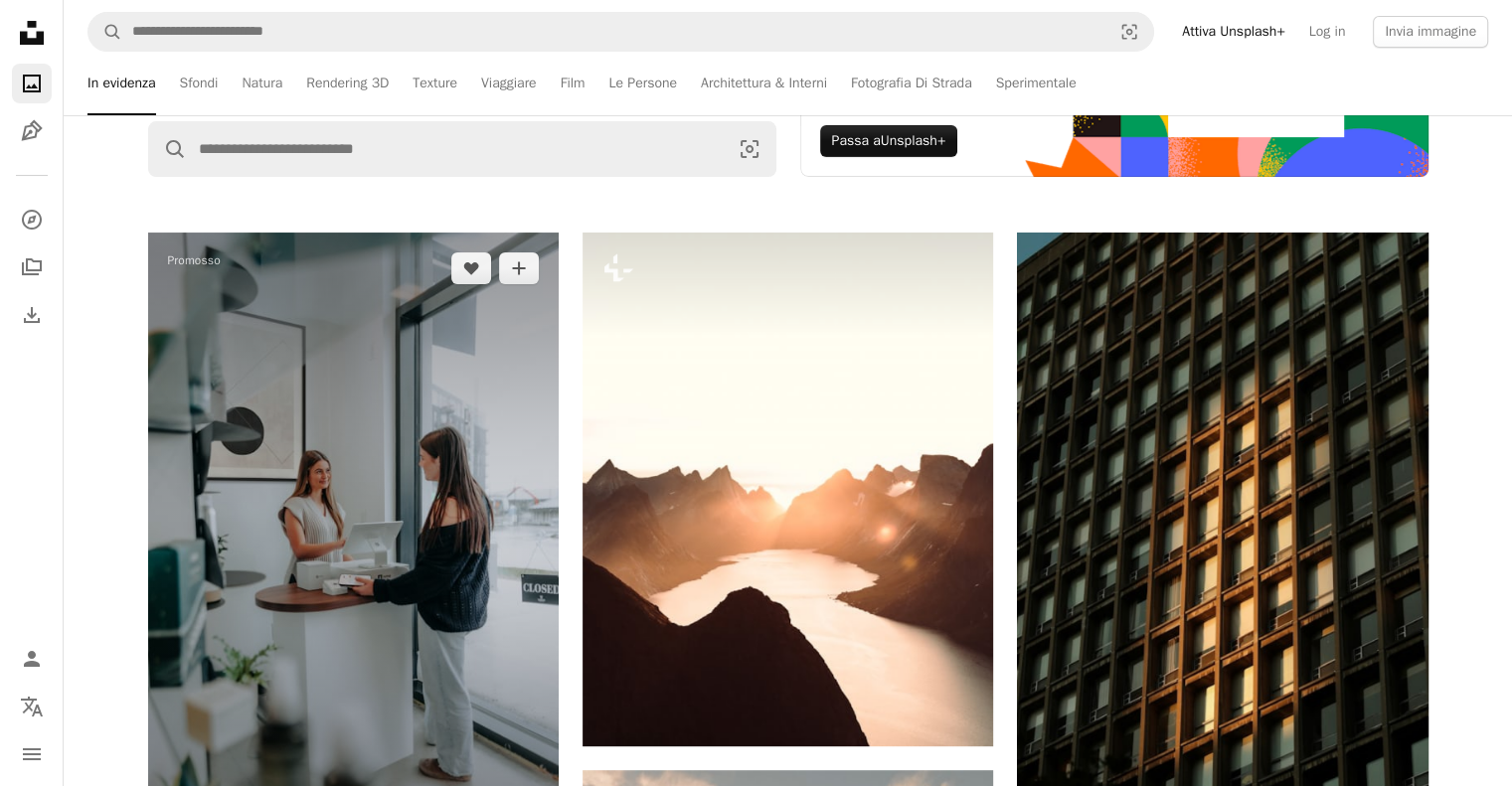 click at bounding box center (353, 541) 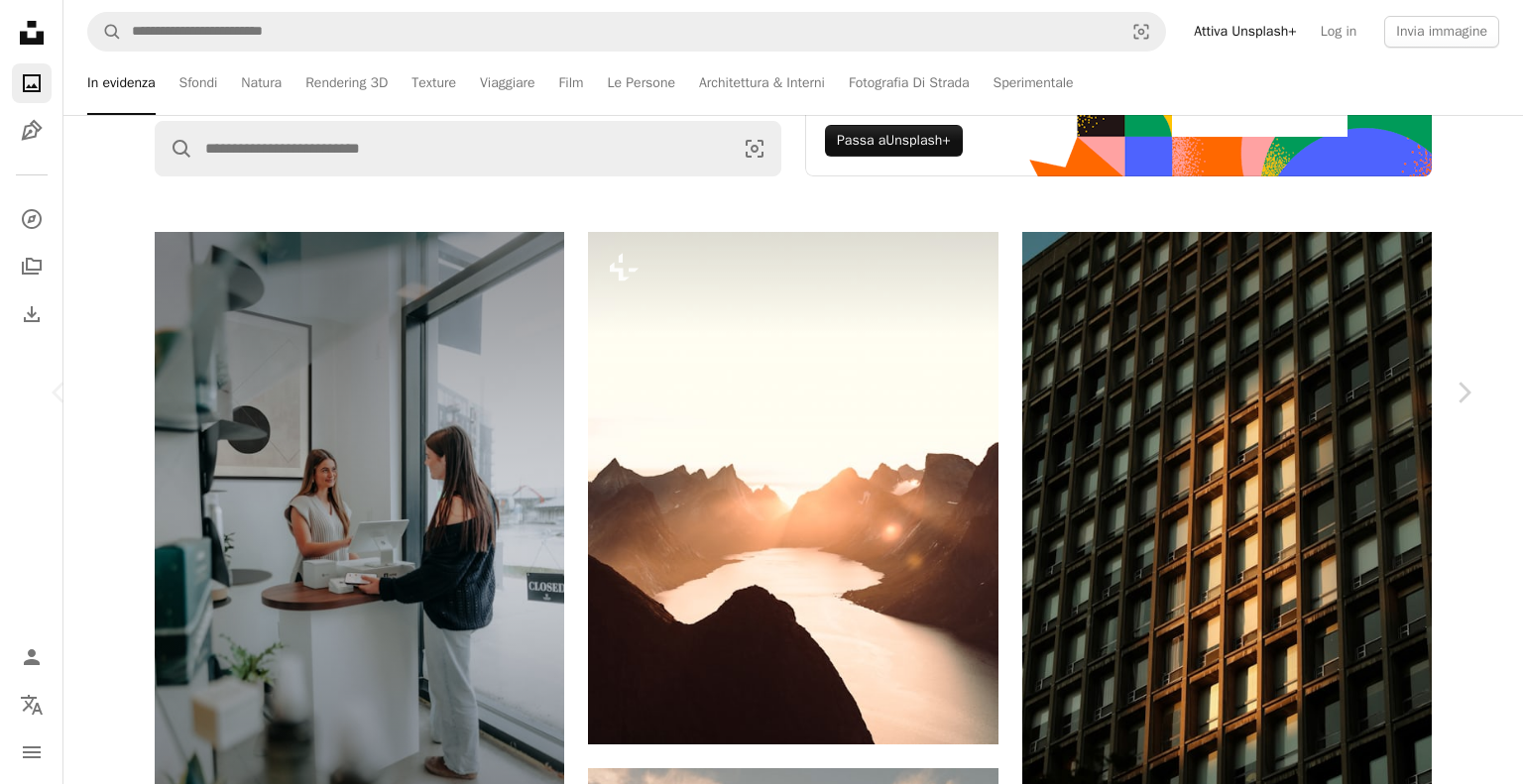 click on "An X shape" at bounding box center (20, 20) 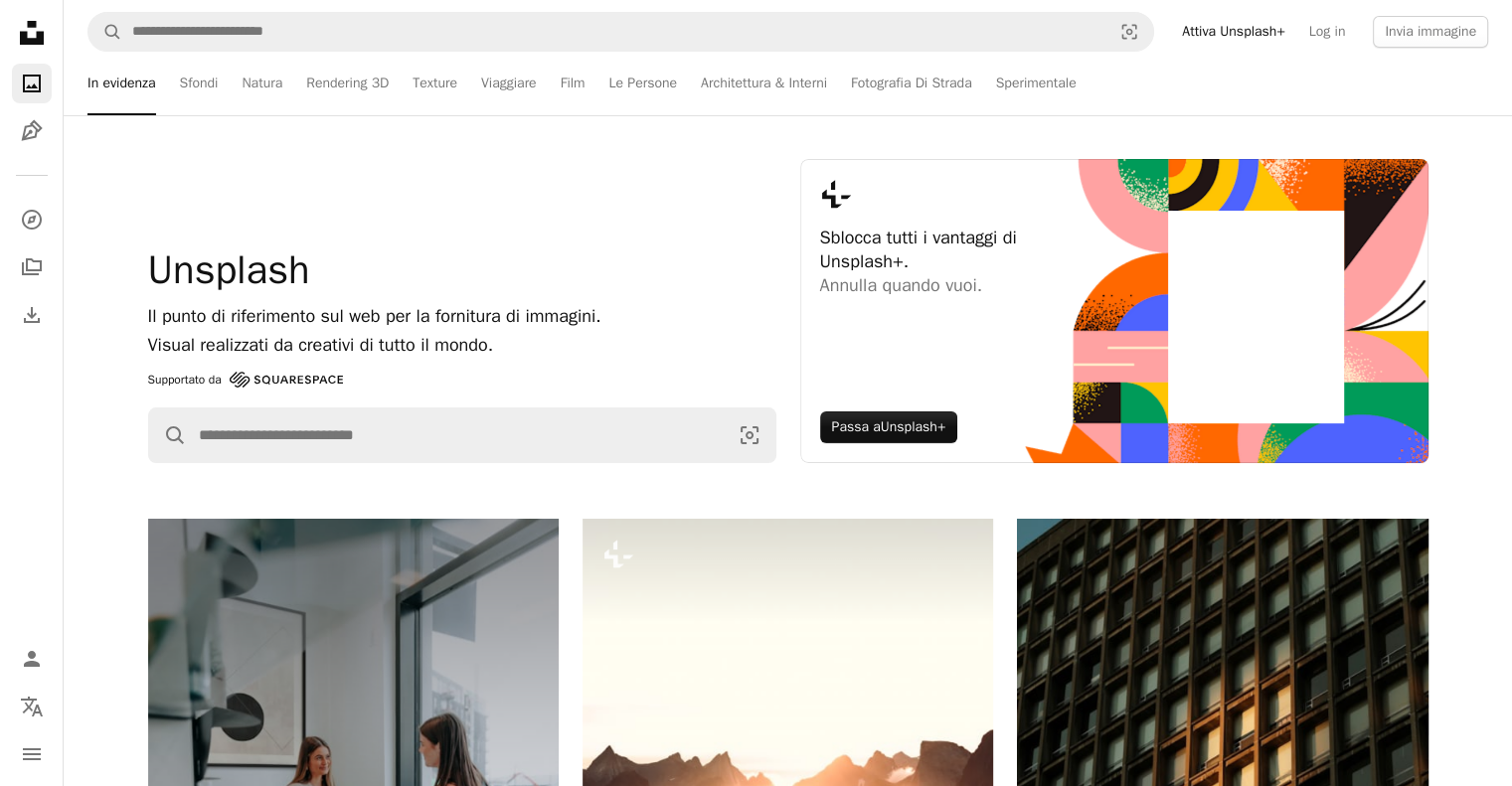 scroll, scrollTop: 0, scrollLeft: 0, axis: both 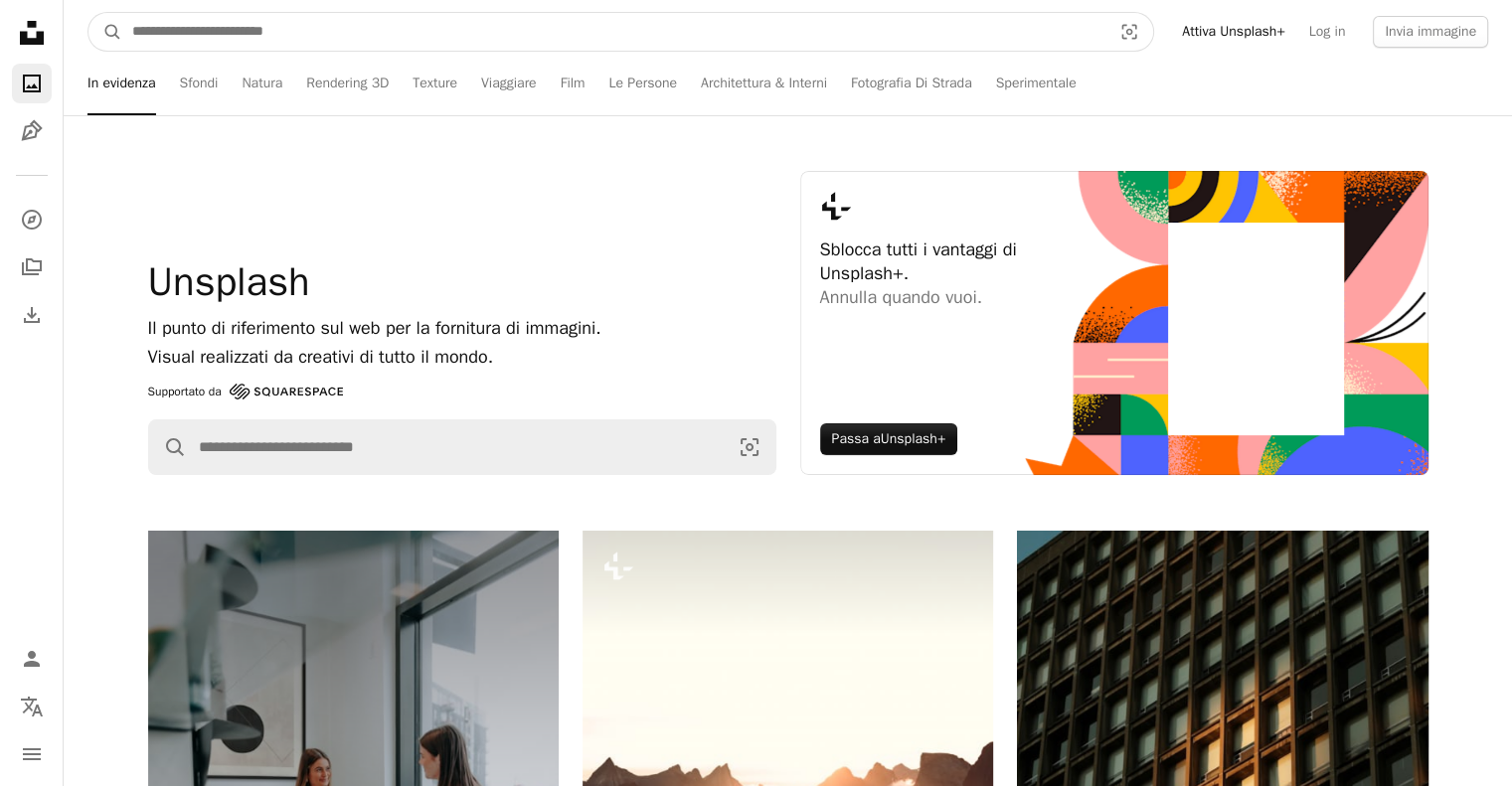 click at bounding box center (613, 32) 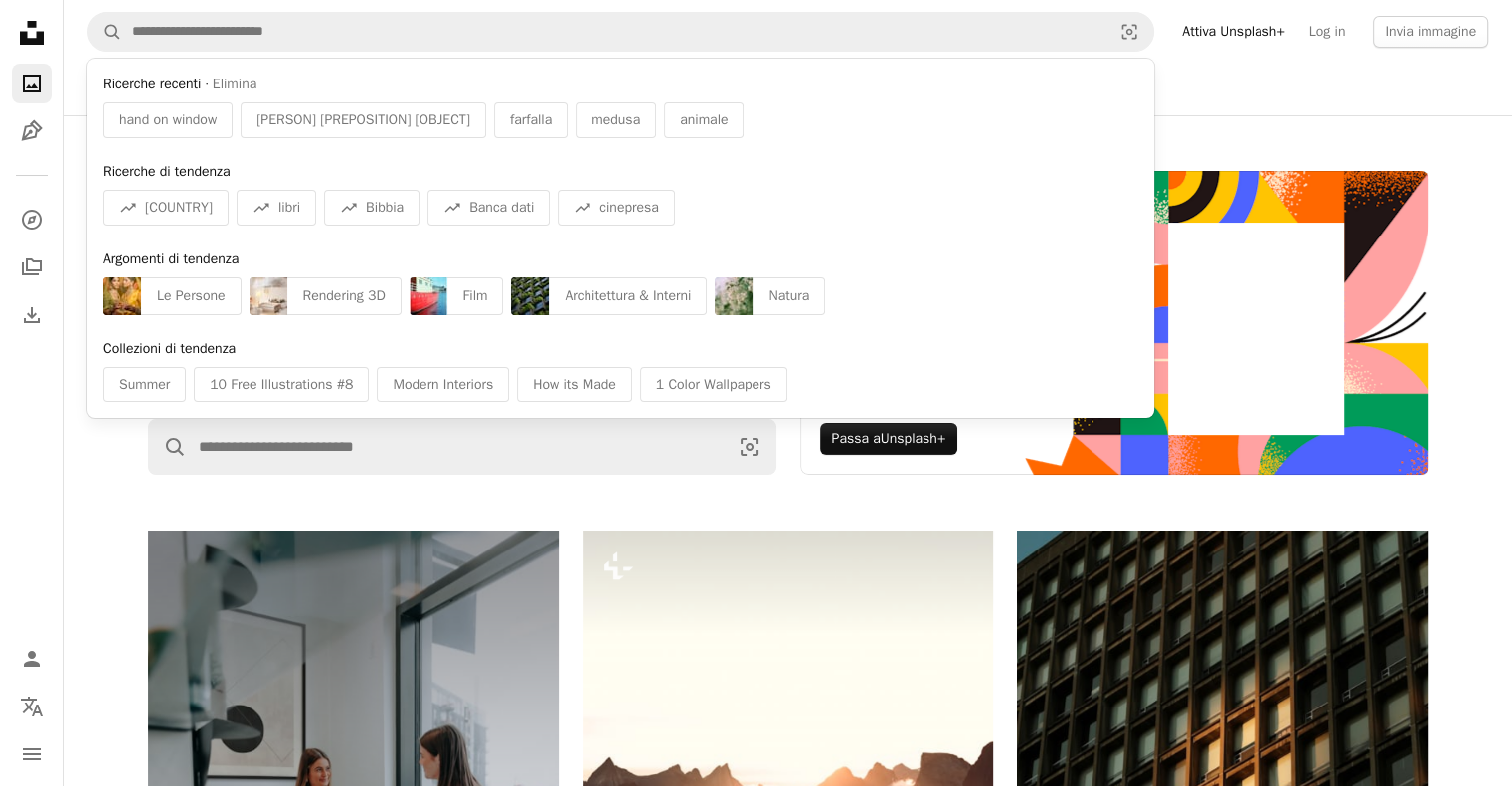 click on "In evidenza Sfondi Natura Rendering 3D Texture Viaggiare Film Le Persone Architettura & Interni Fotografia Di Strada Sperimentale" at bounding box center (834, 83) 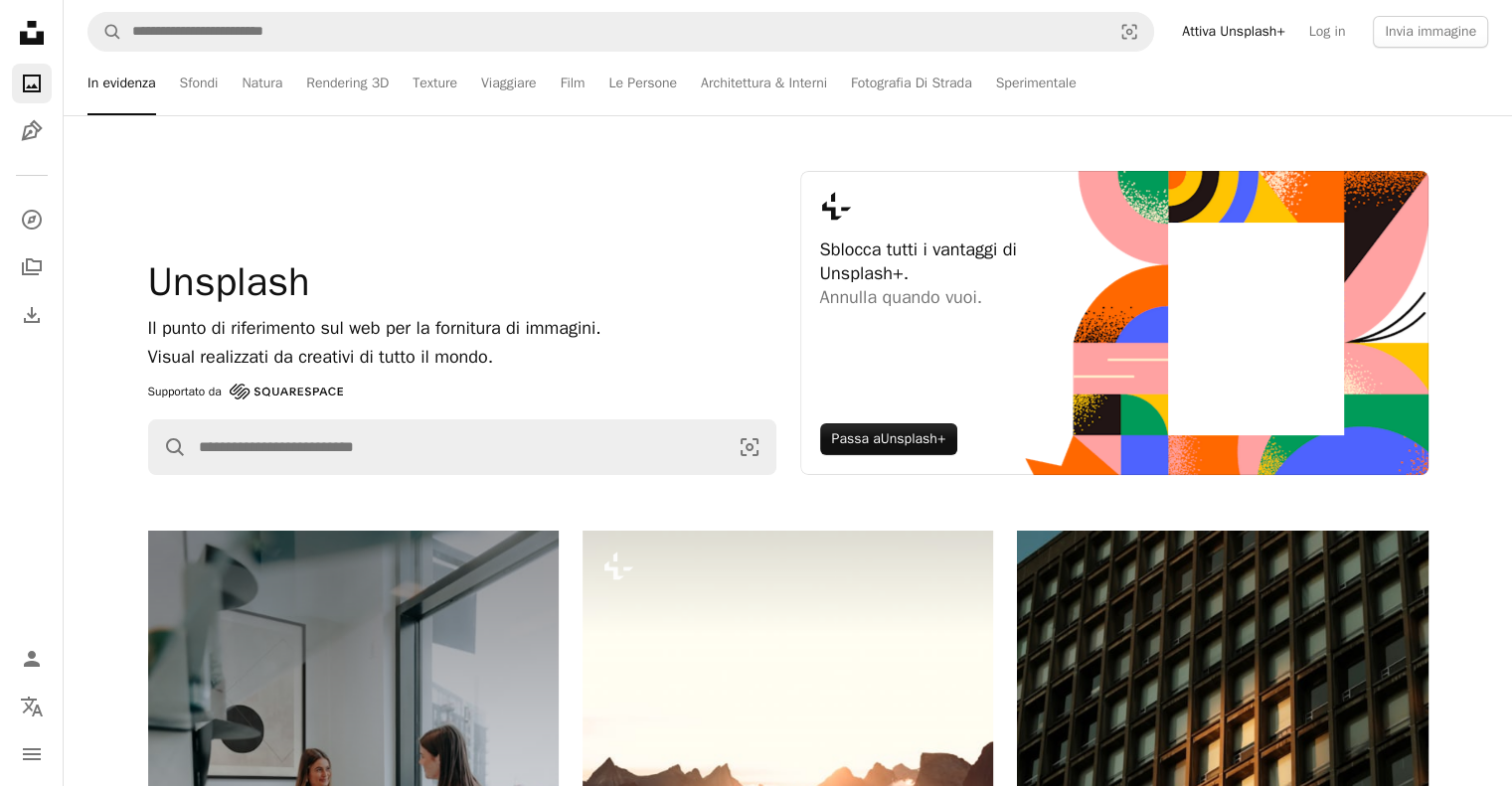 click on "Unsplash logo Home Unsplash" 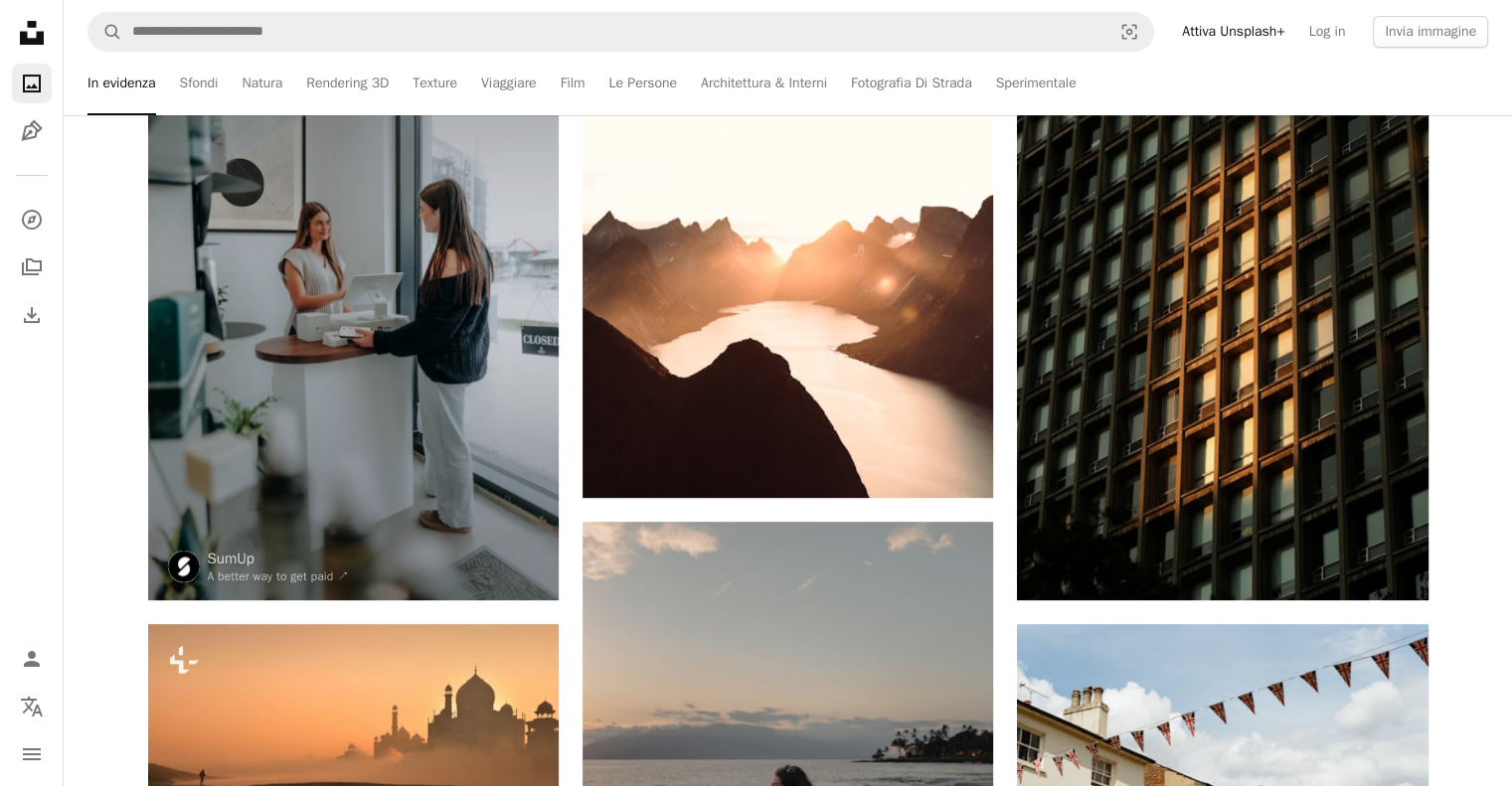 scroll, scrollTop: 397, scrollLeft: 0, axis: vertical 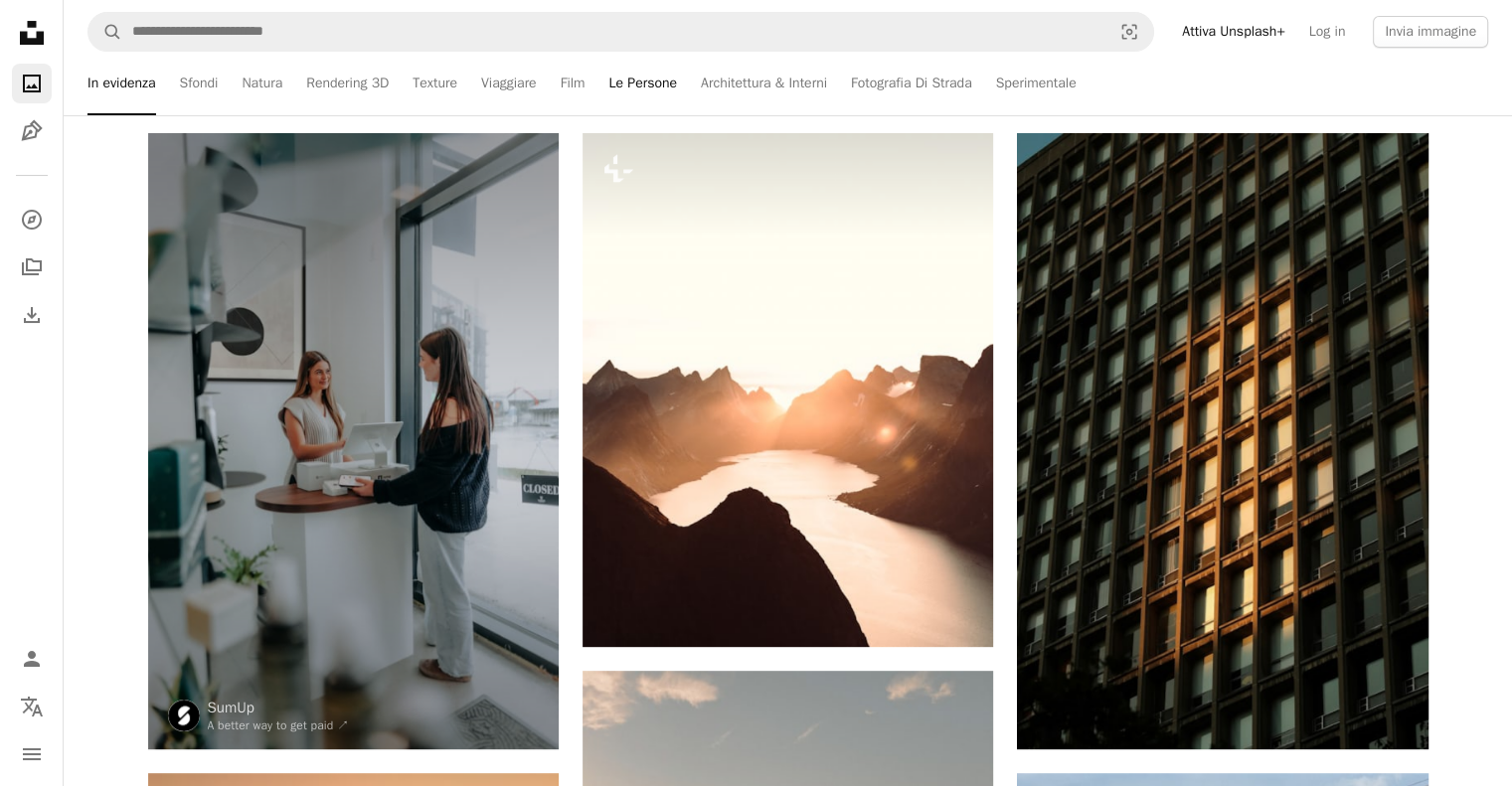 click on "Le Persone" at bounding box center [643, 83] 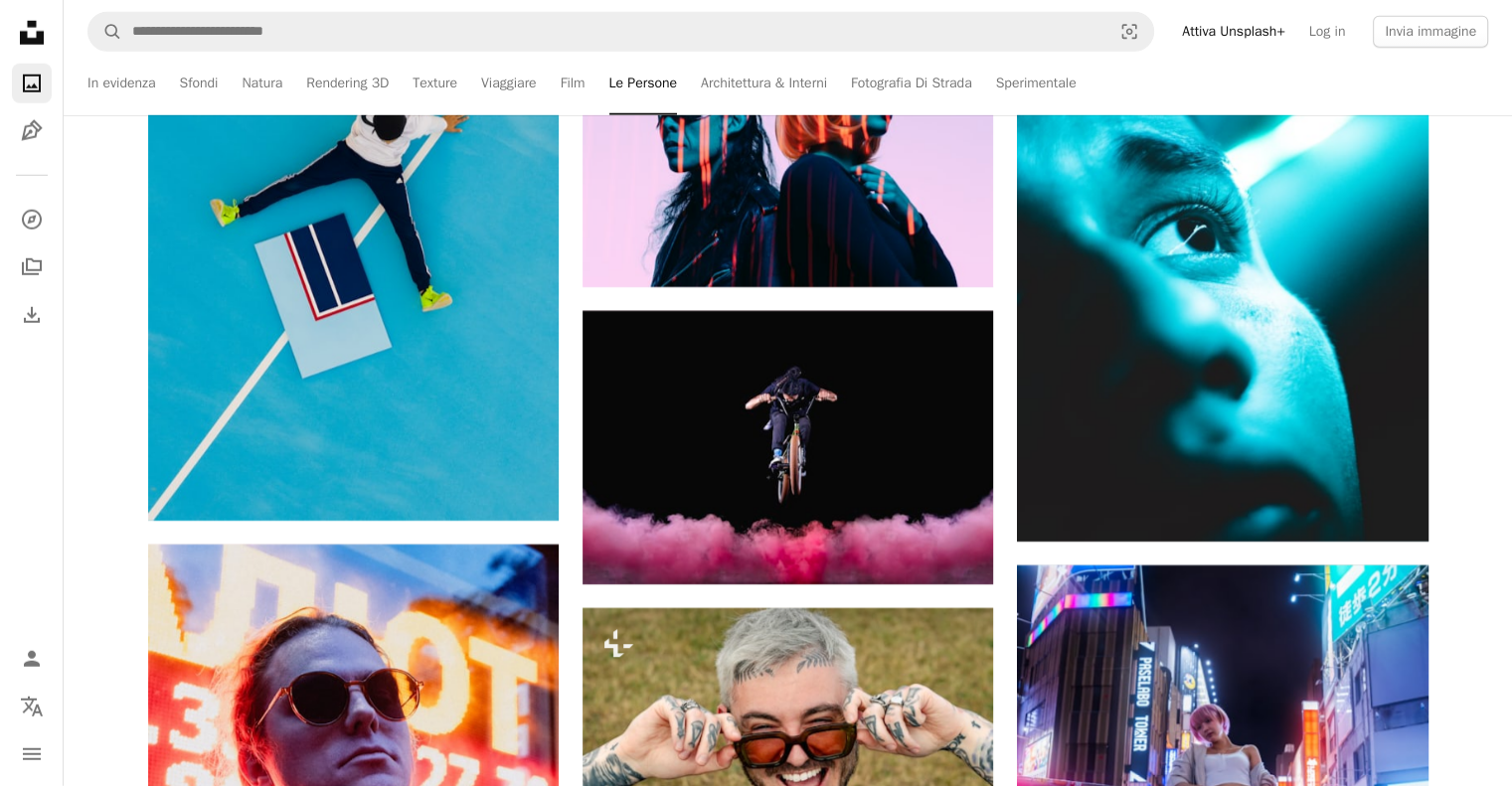 scroll, scrollTop: 5863, scrollLeft: 0, axis: vertical 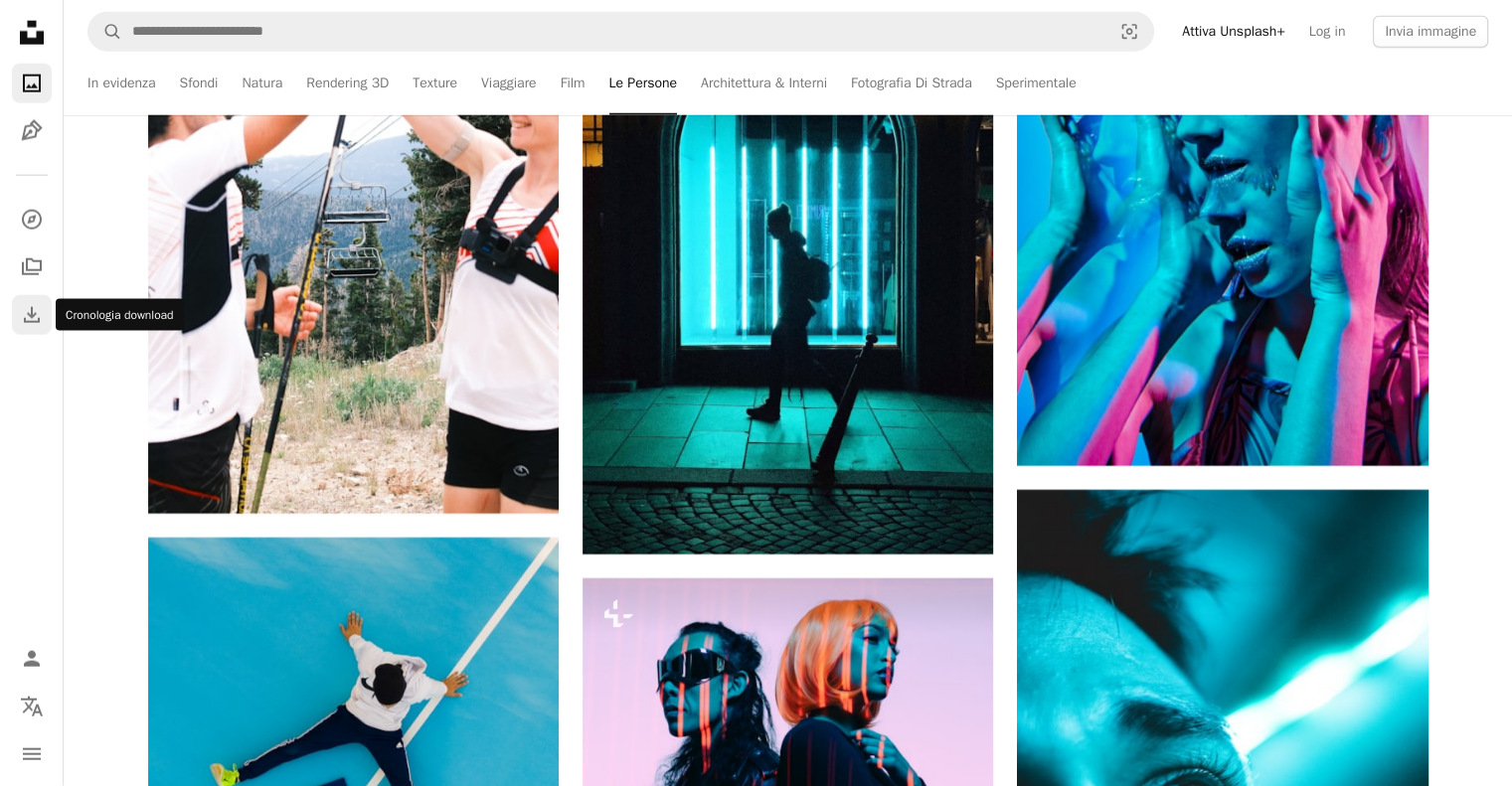 click 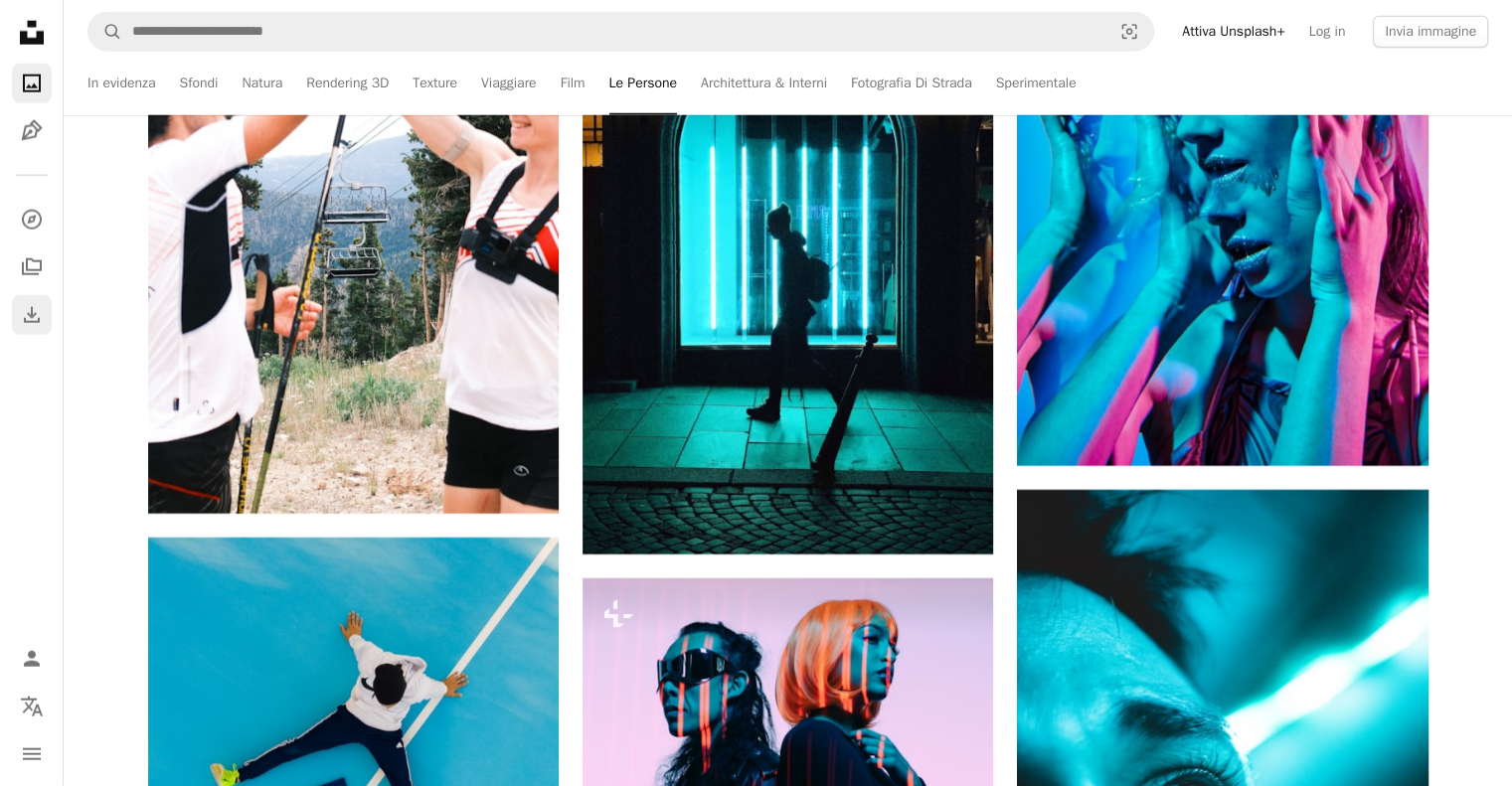 scroll, scrollTop: 0, scrollLeft: 0, axis: both 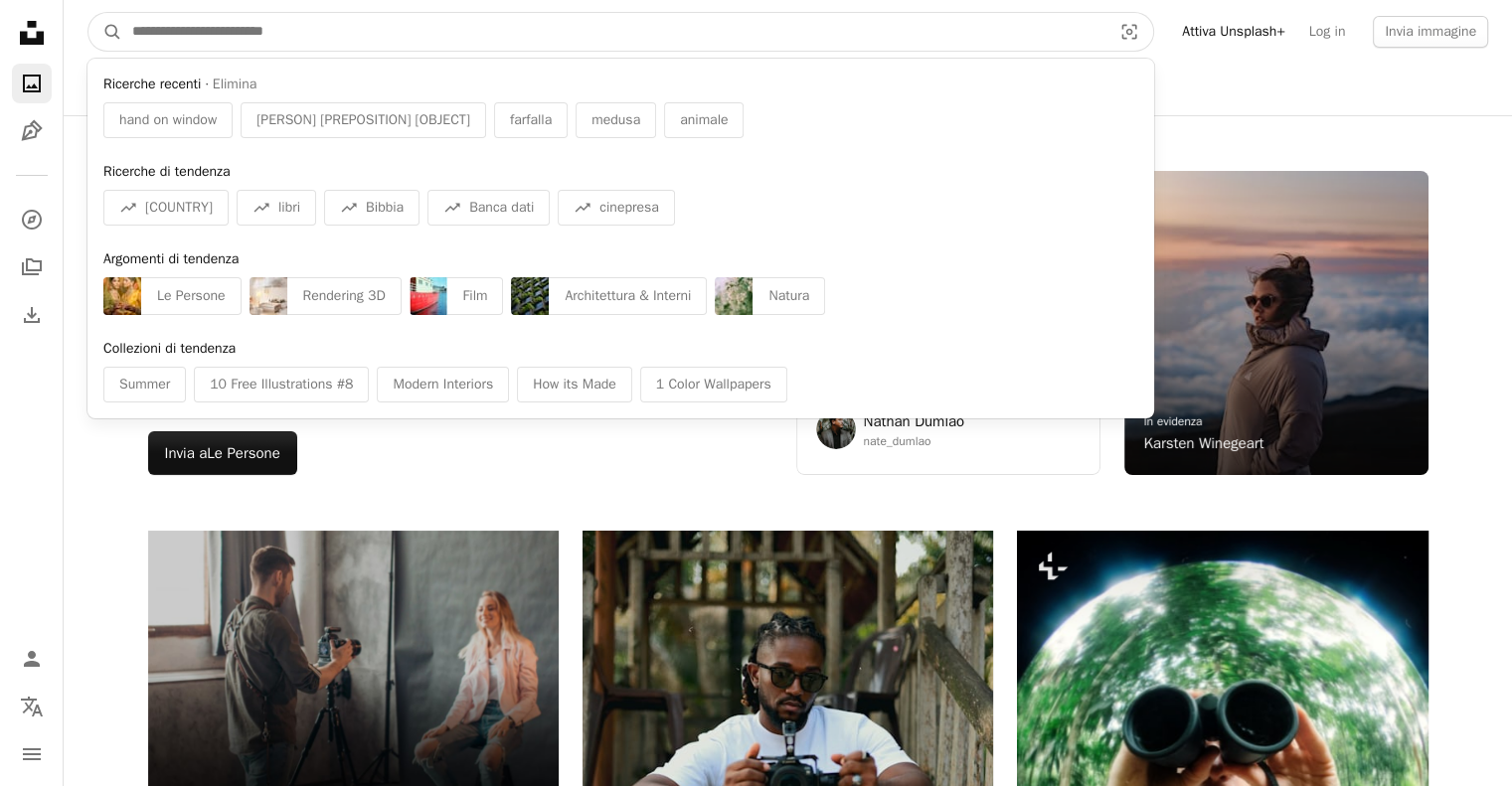 click at bounding box center (613, 32) 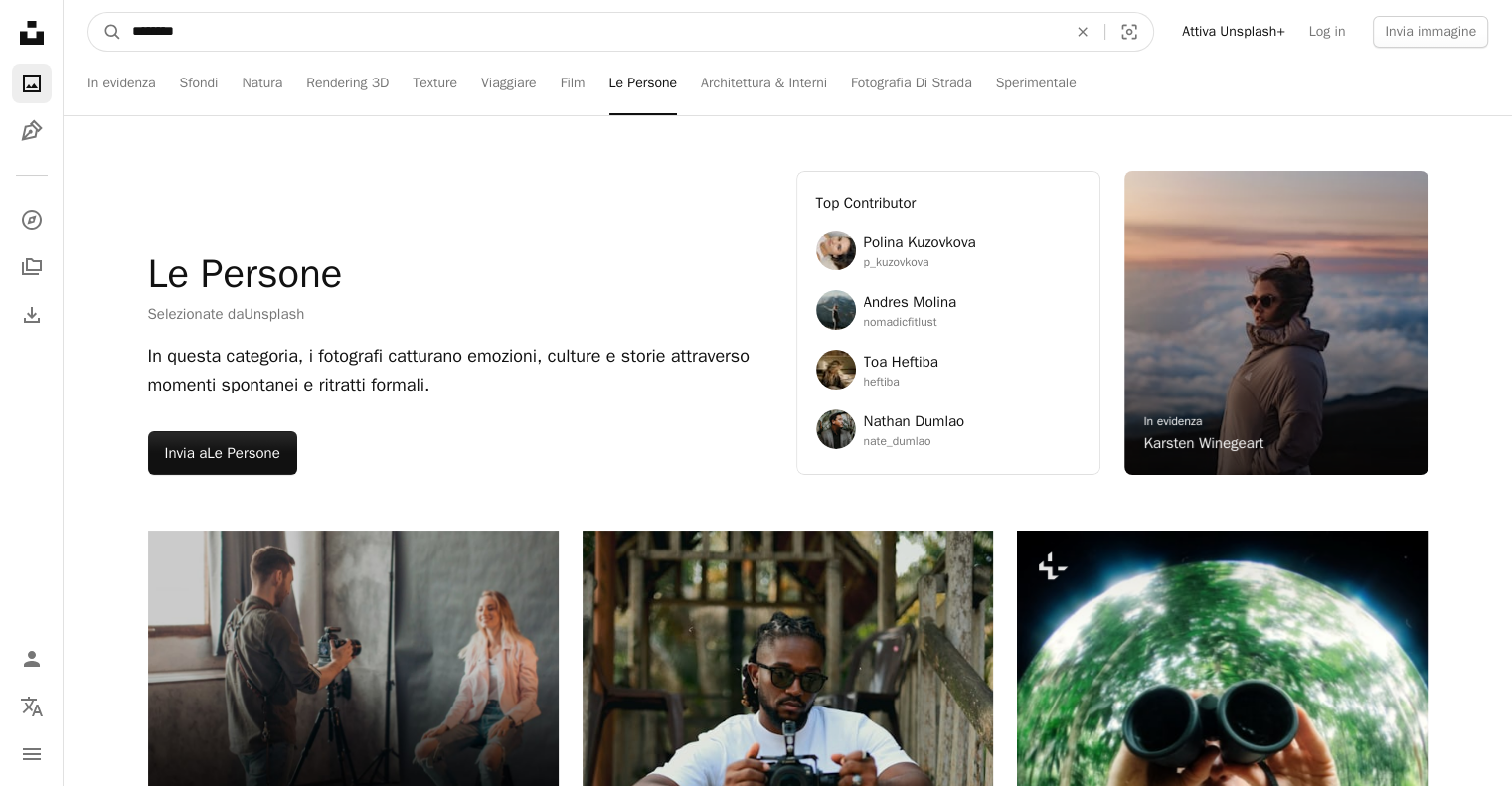 type on "********" 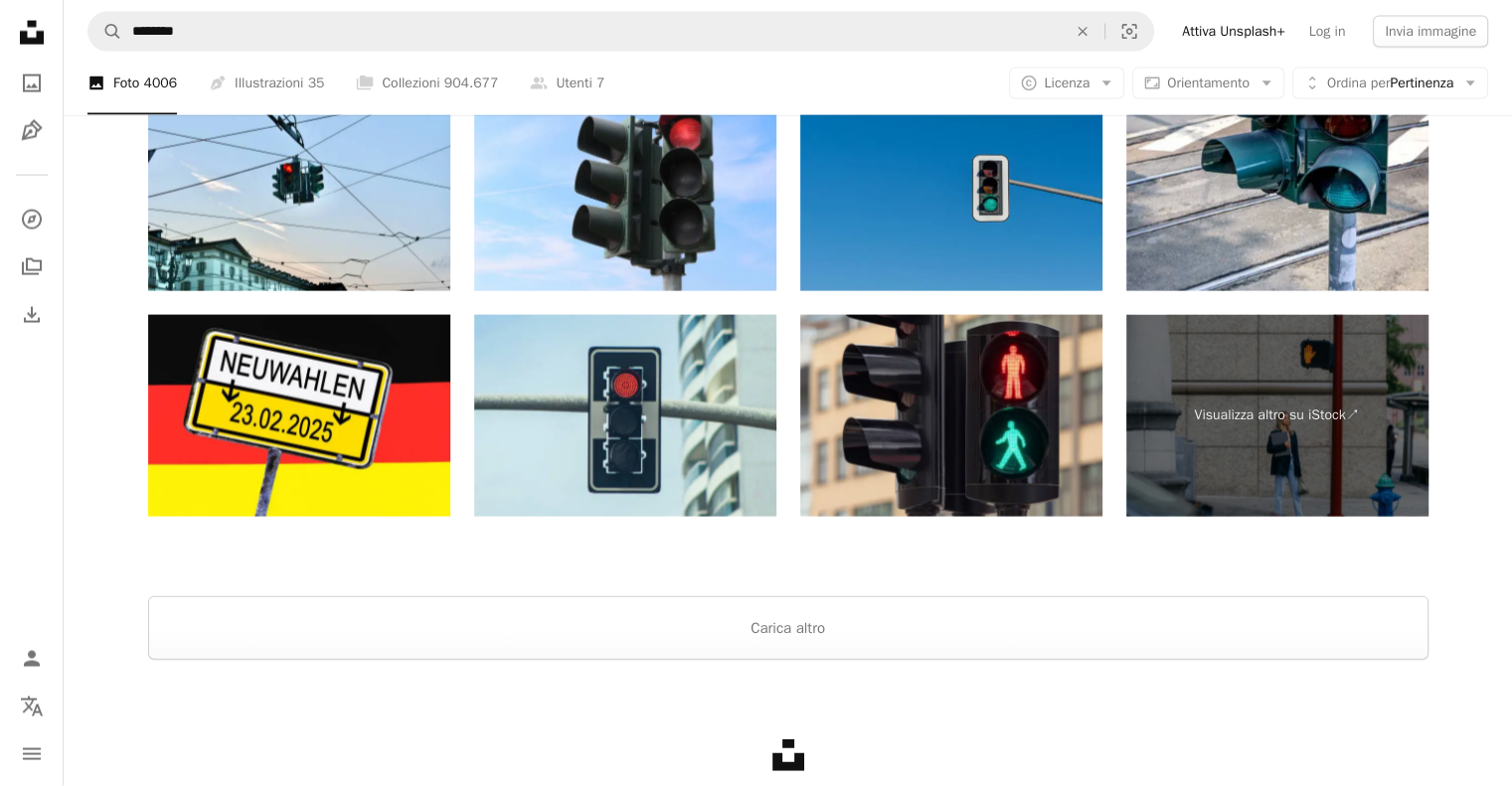 scroll, scrollTop: 4344, scrollLeft: 0, axis: vertical 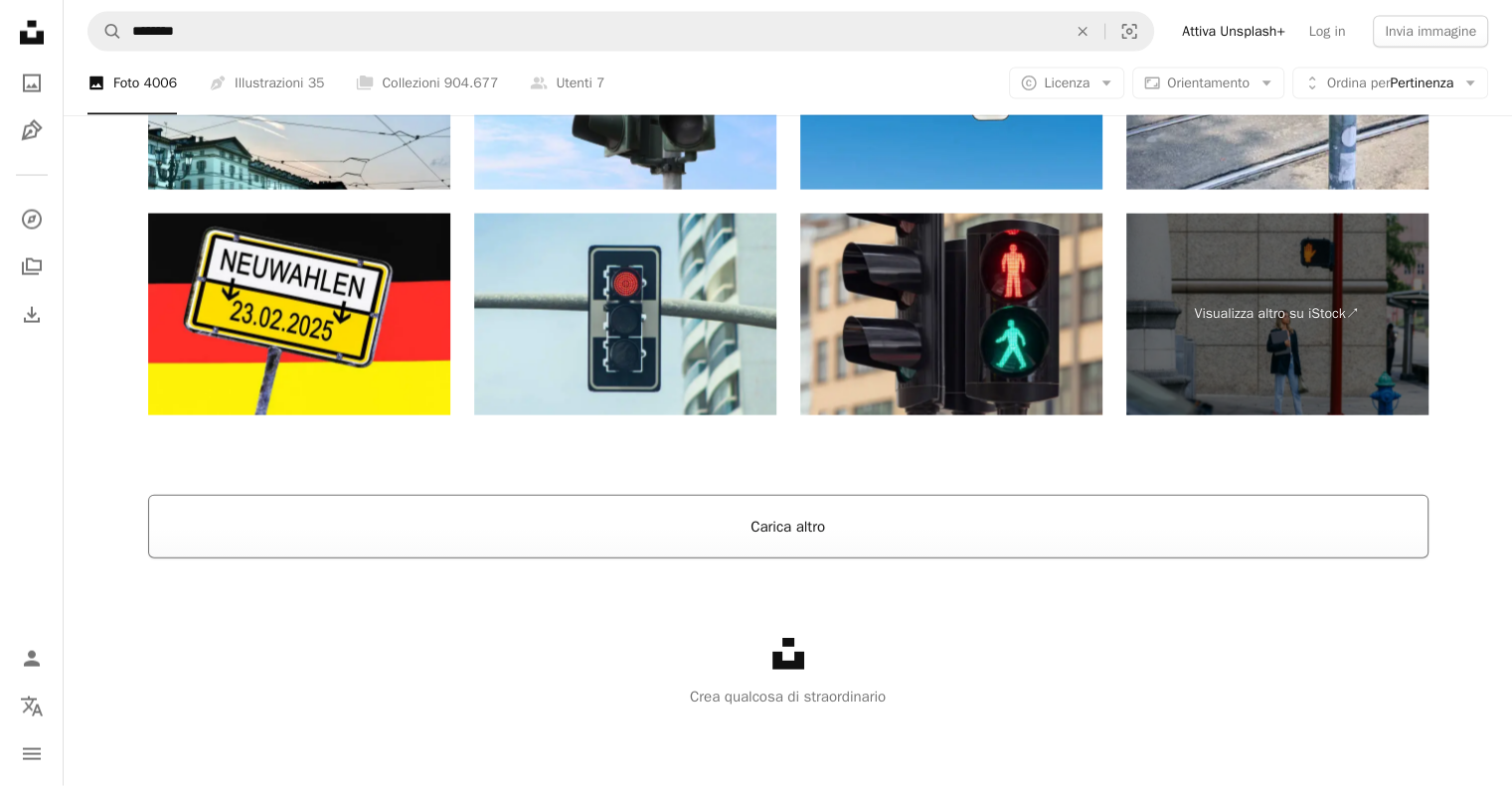 click on "Carica altro" at bounding box center (788, 527) 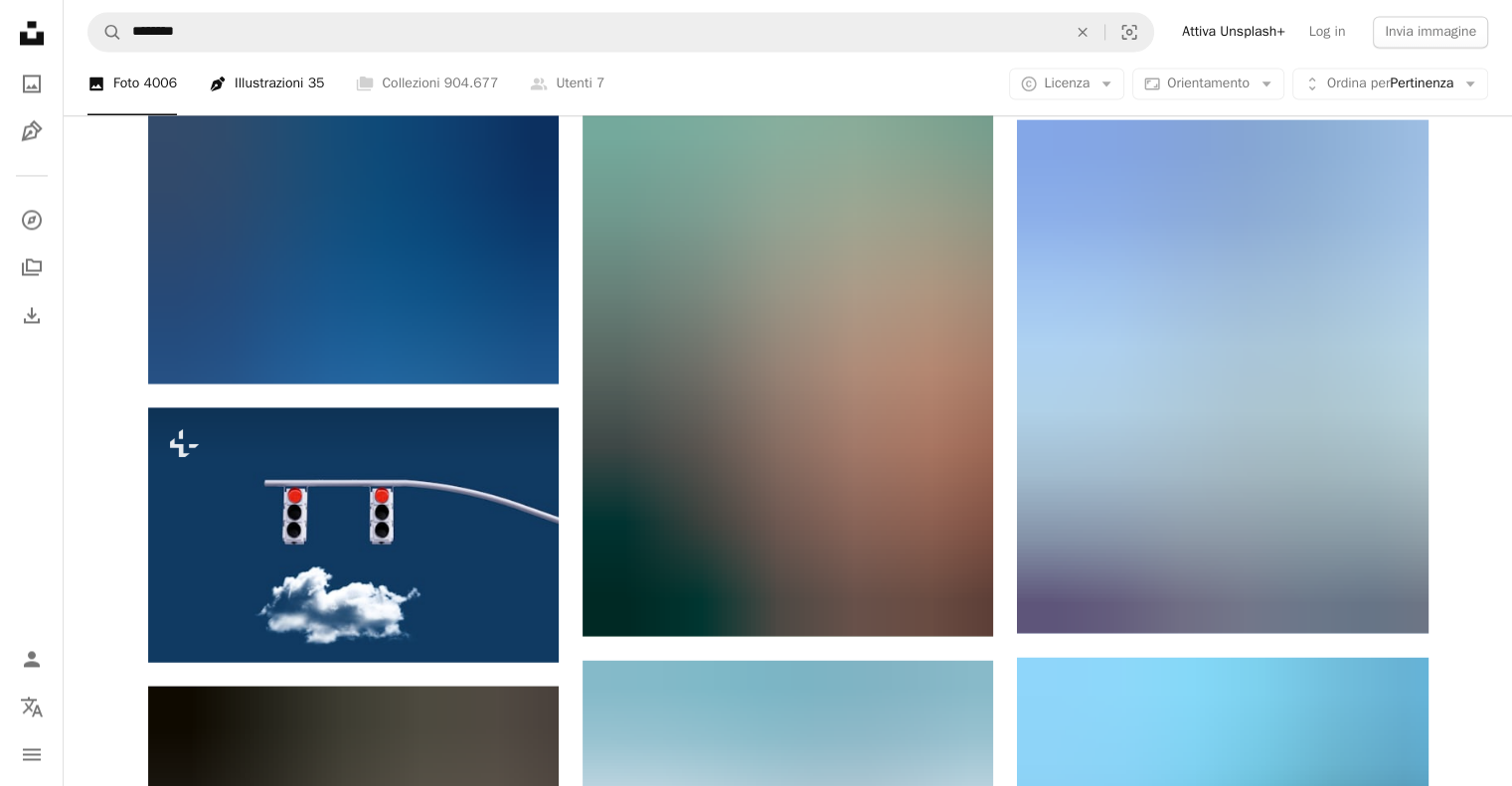 scroll, scrollTop: 33935, scrollLeft: 0, axis: vertical 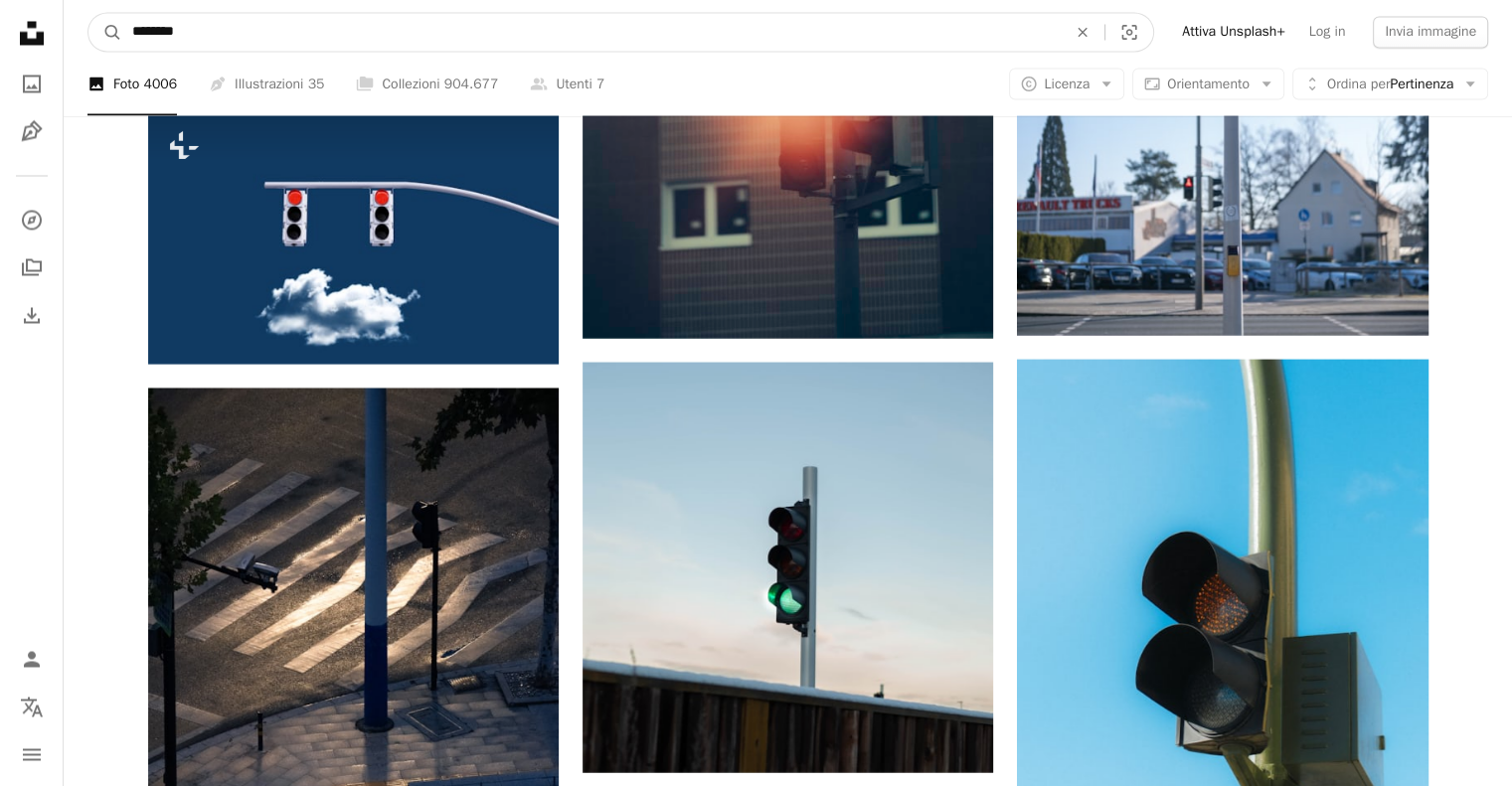 drag, startPoint x: 223, startPoint y: 22, endPoint x: 69, endPoint y: 21, distance: 154.00325 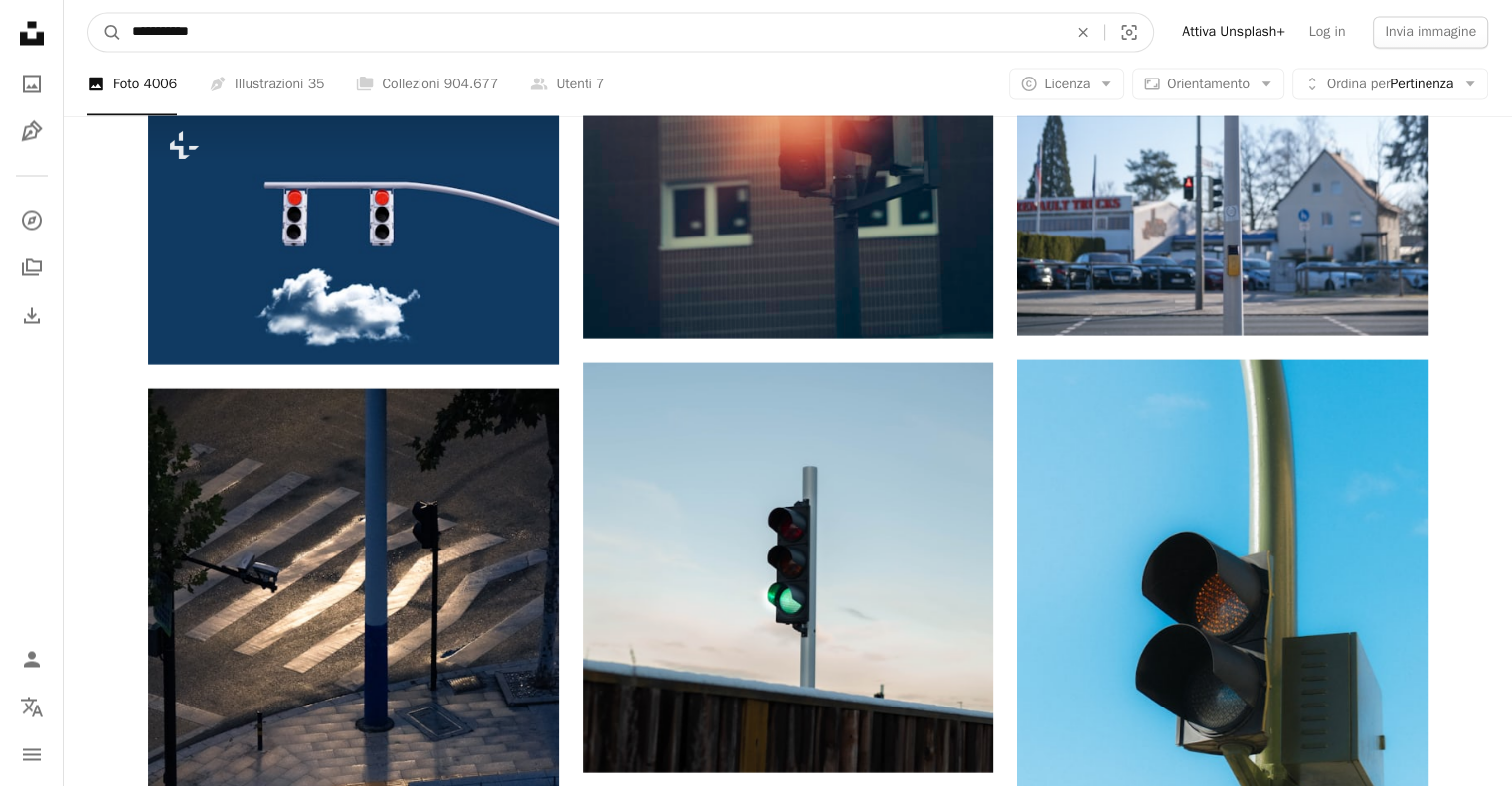 type on "**********" 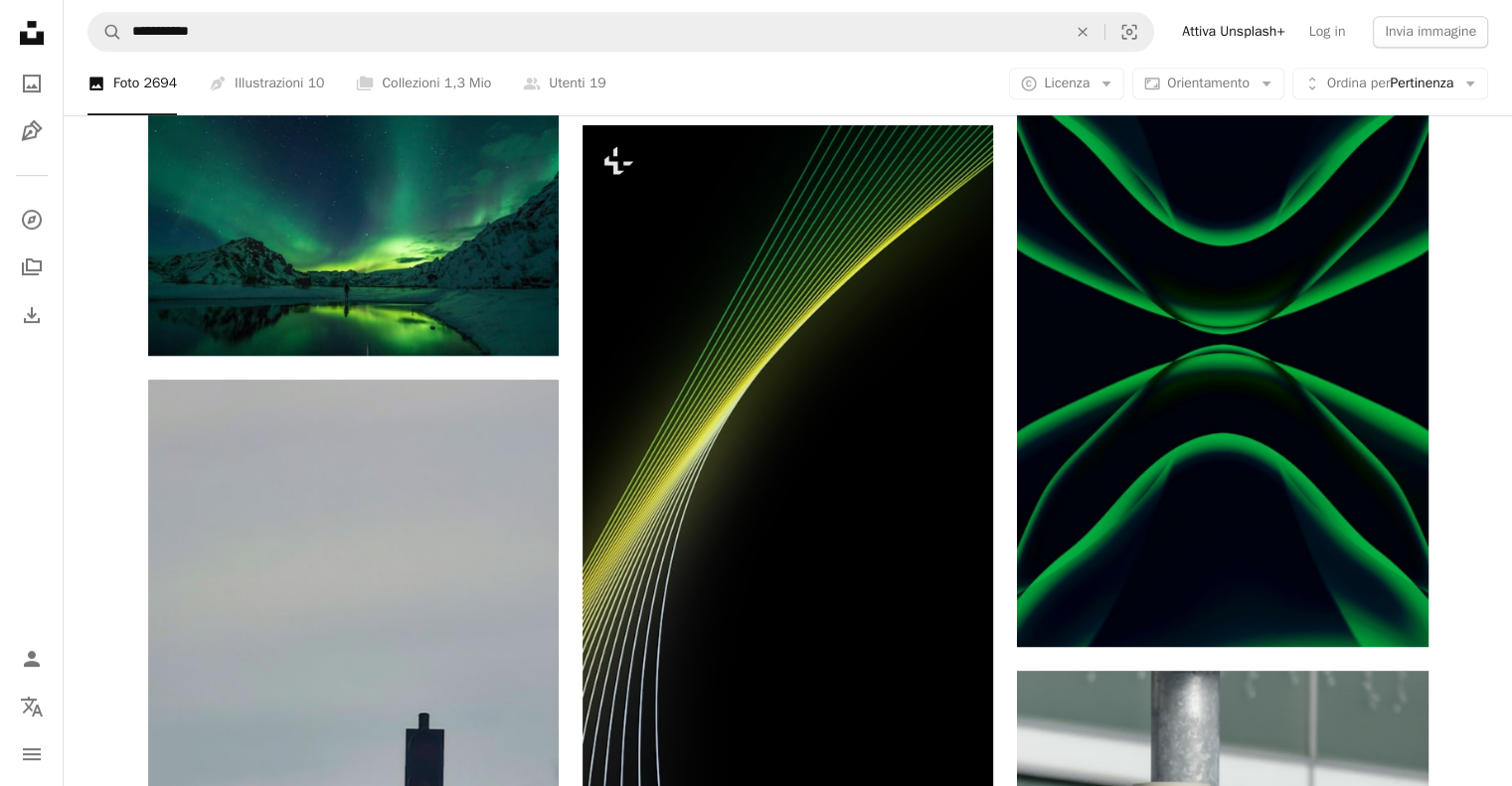 scroll, scrollTop: 1093, scrollLeft: 0, axis: vertical 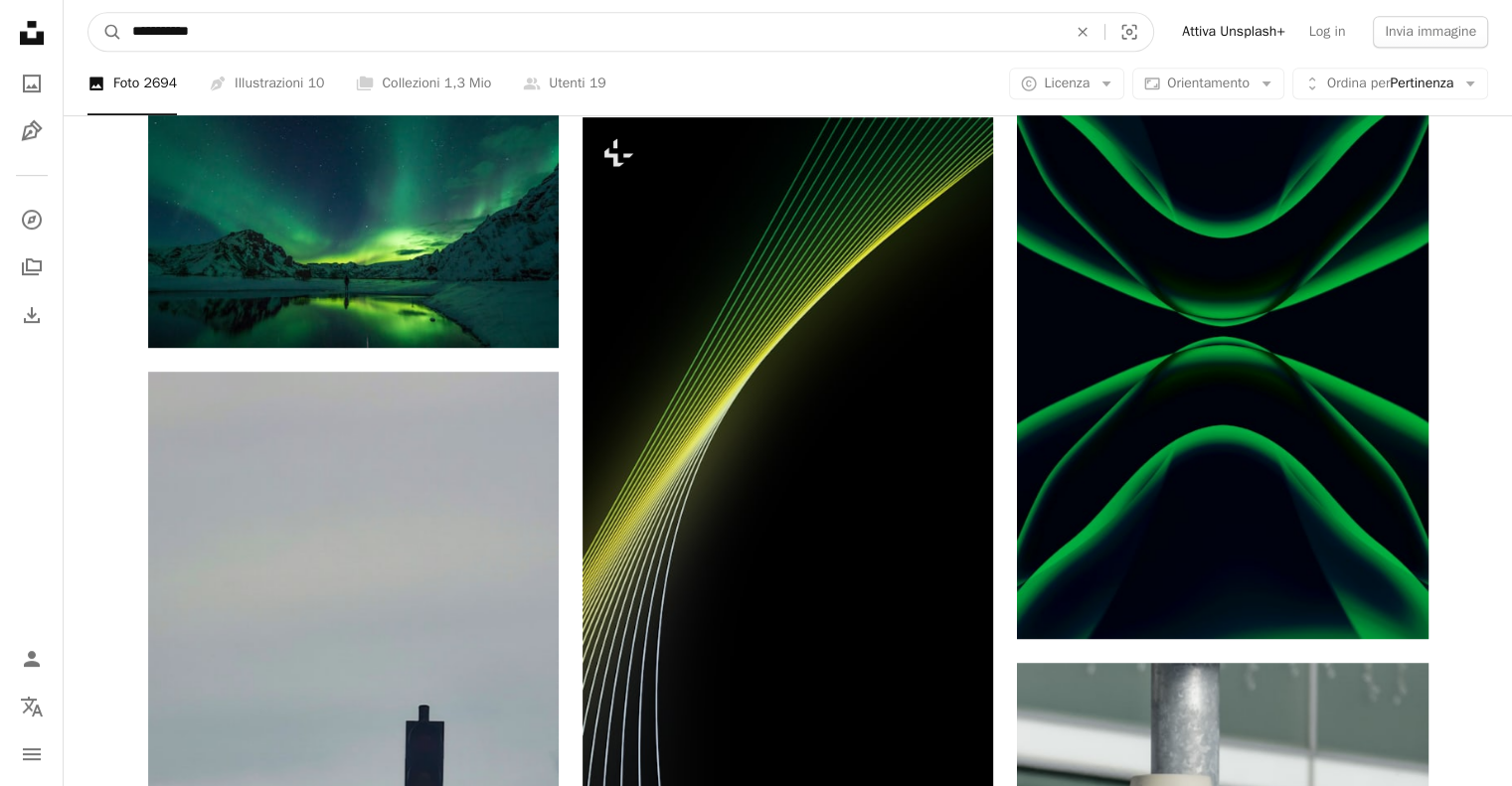 click on "**********" at bounding box center (591, 32) 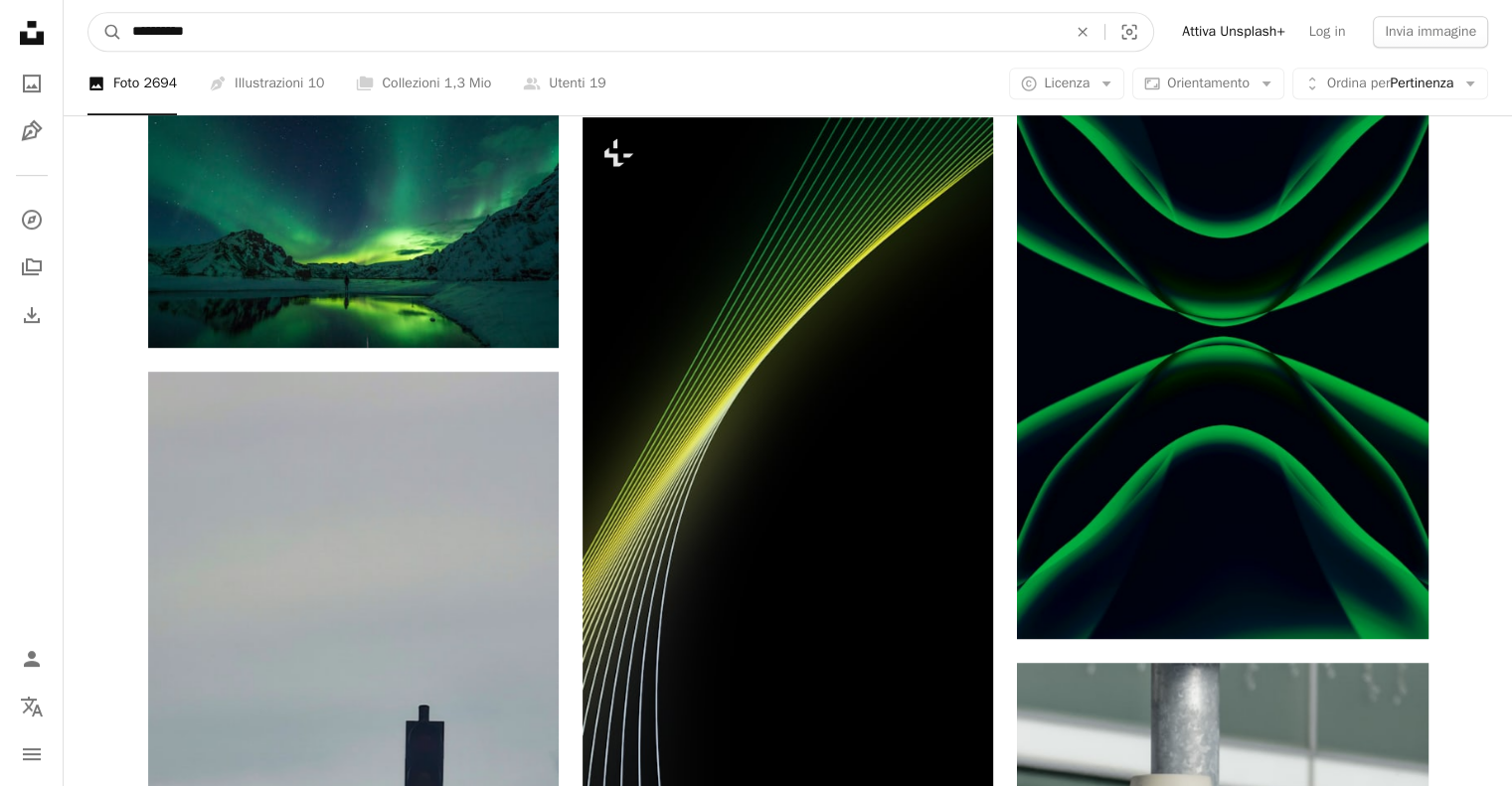 click on "A magnifying glass" at bounding box center (105, 32) 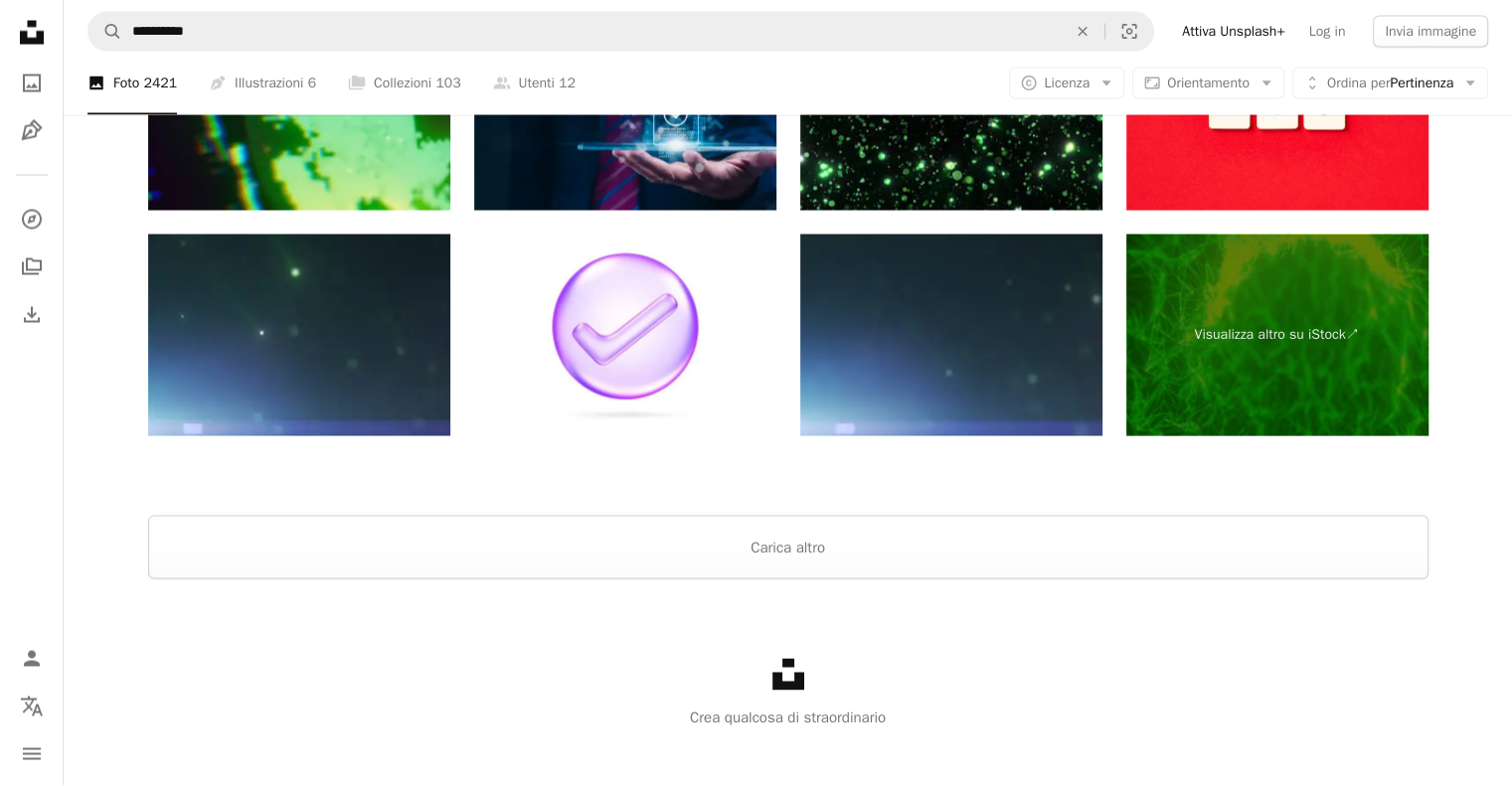 scroll, scrollTop: 3969, scrollLeft: 0, axis: vertical 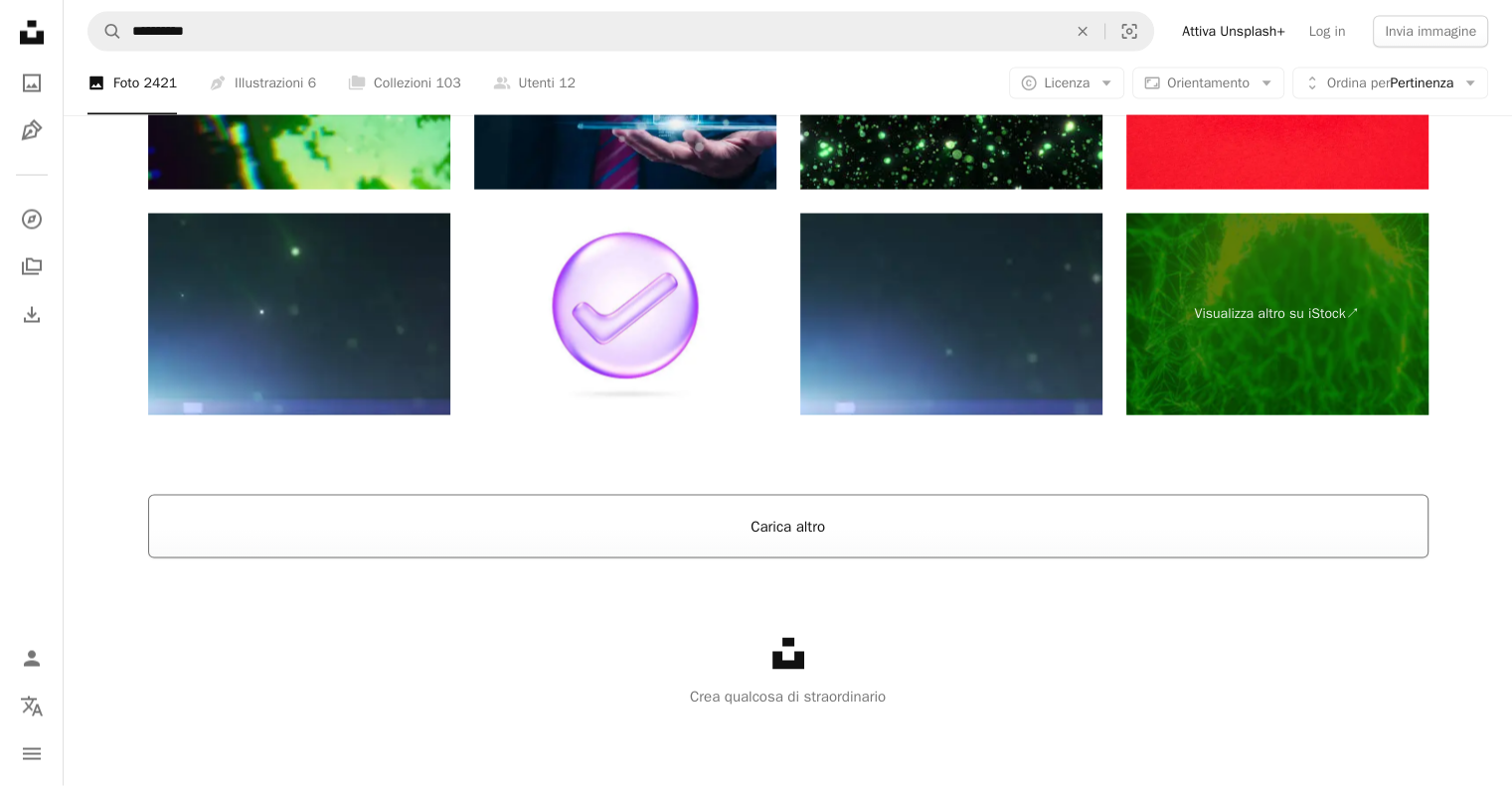 click on "Carica altro" at bounding box center [788, 527] 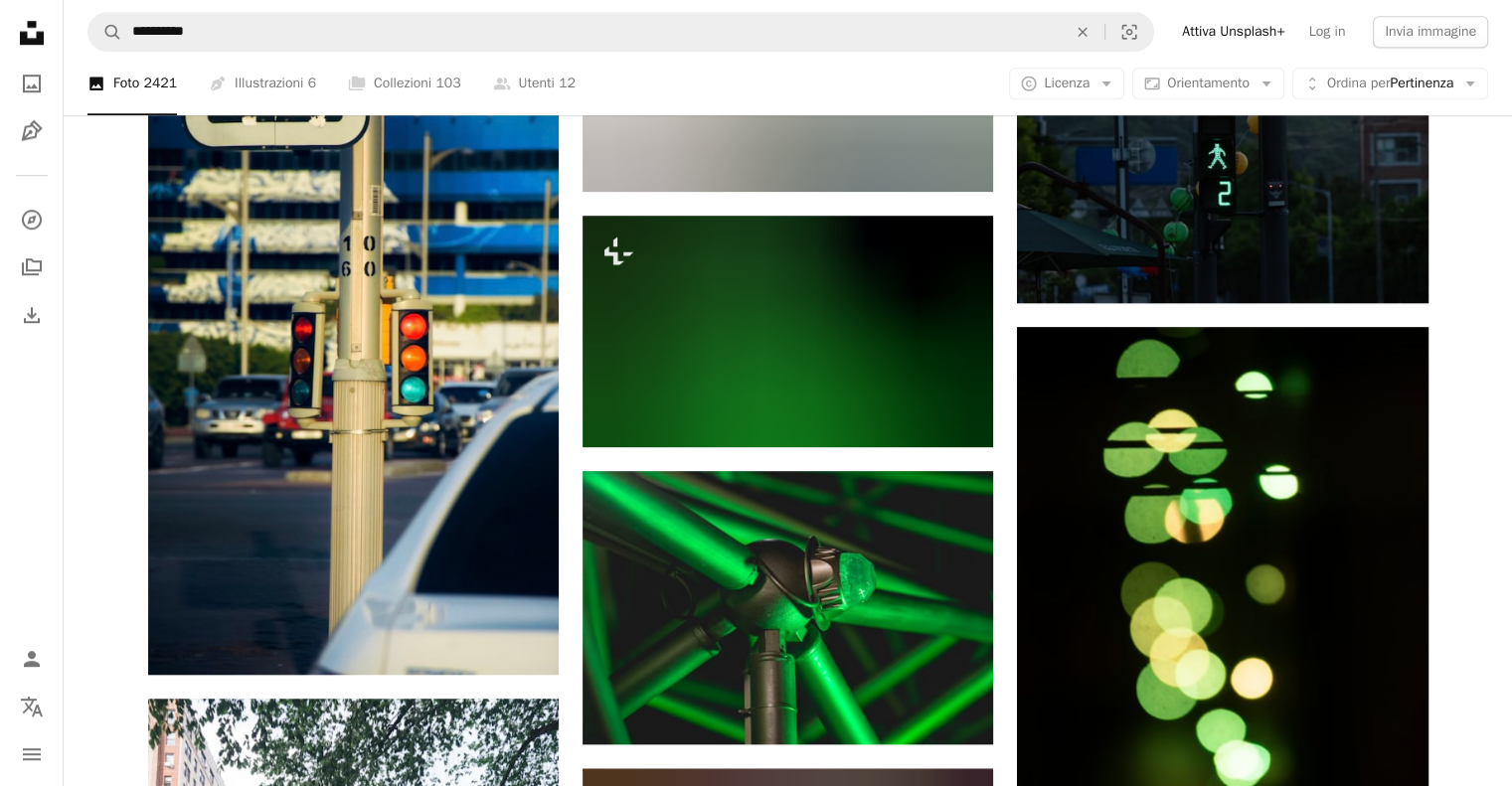 scroll, scrollTop: 0, scrollLeft: 0, axis: both 